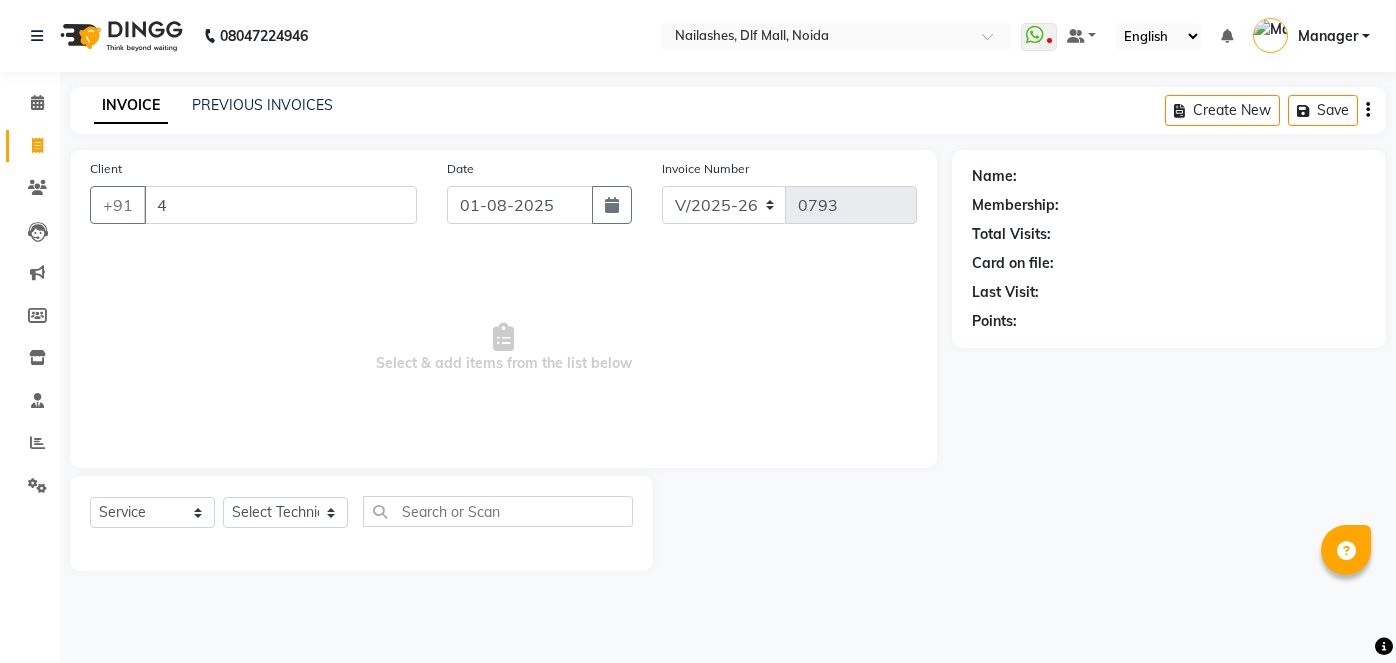 select on "5188" 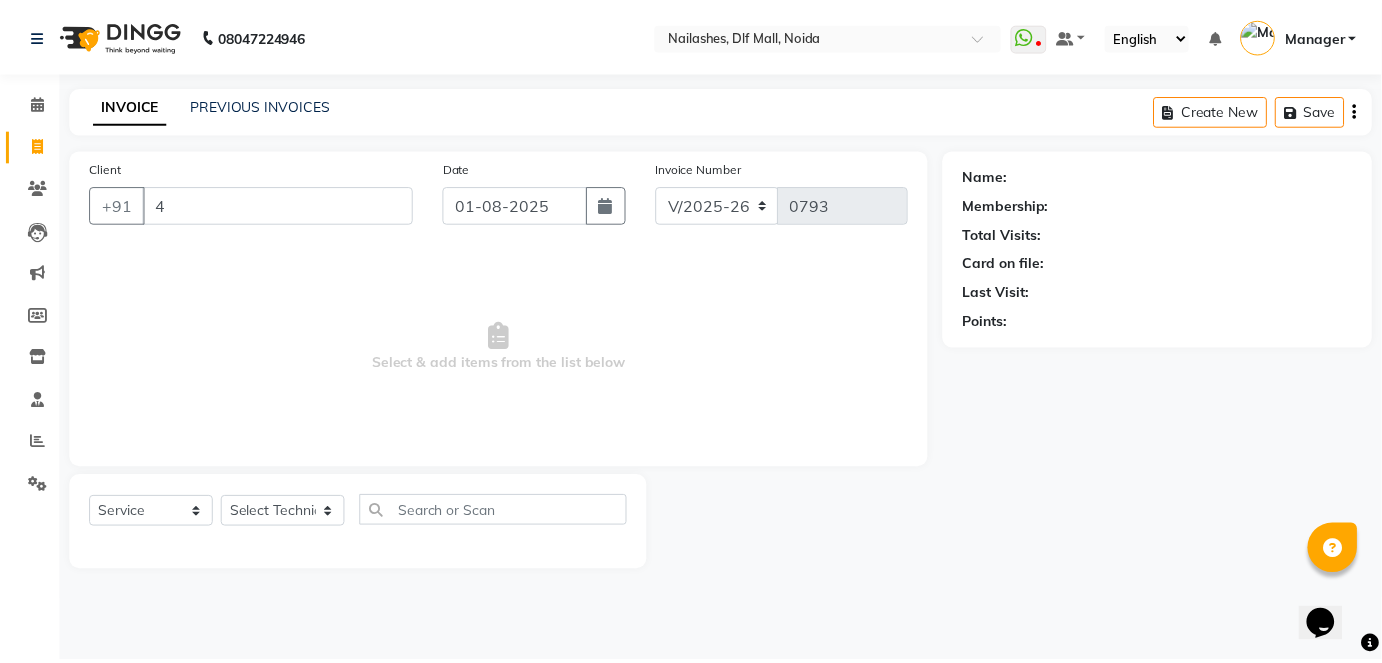 scroll, scrollTop: 0, scrollLeft: 0, axis: both 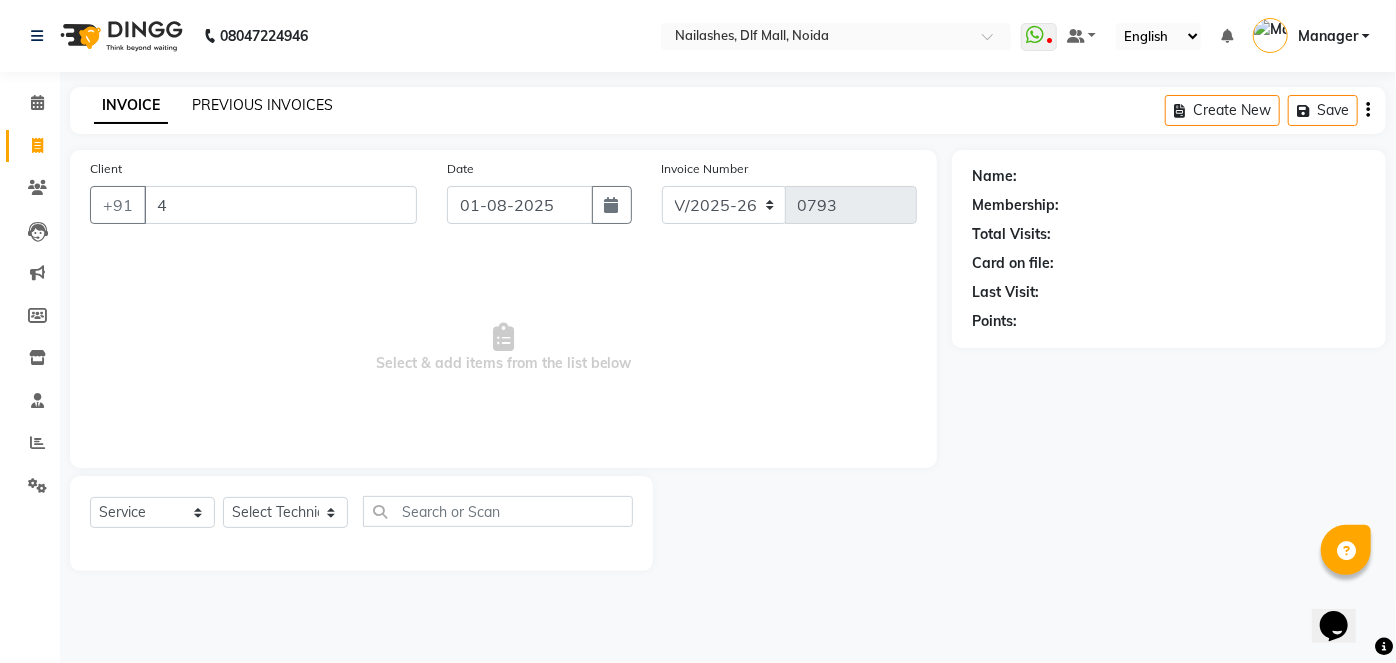 click on "PREVIOUS INVOICES" 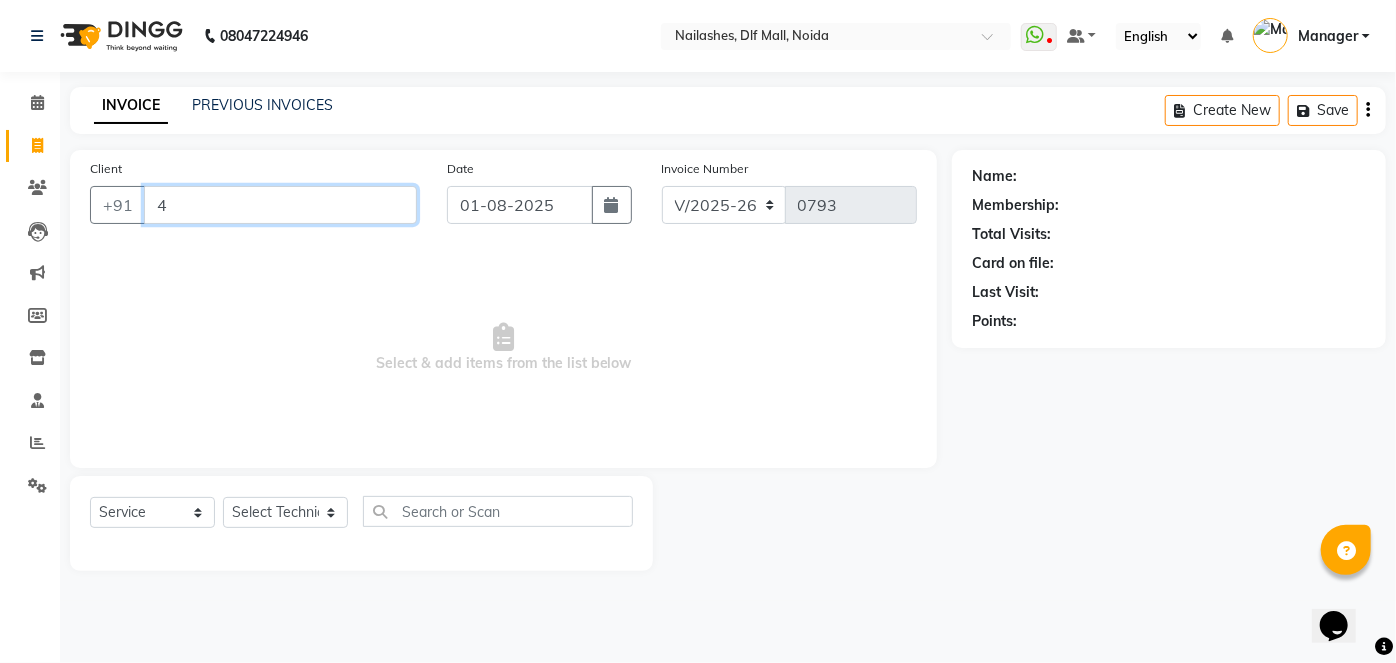 click on "4" at bounding box center (280, 205) 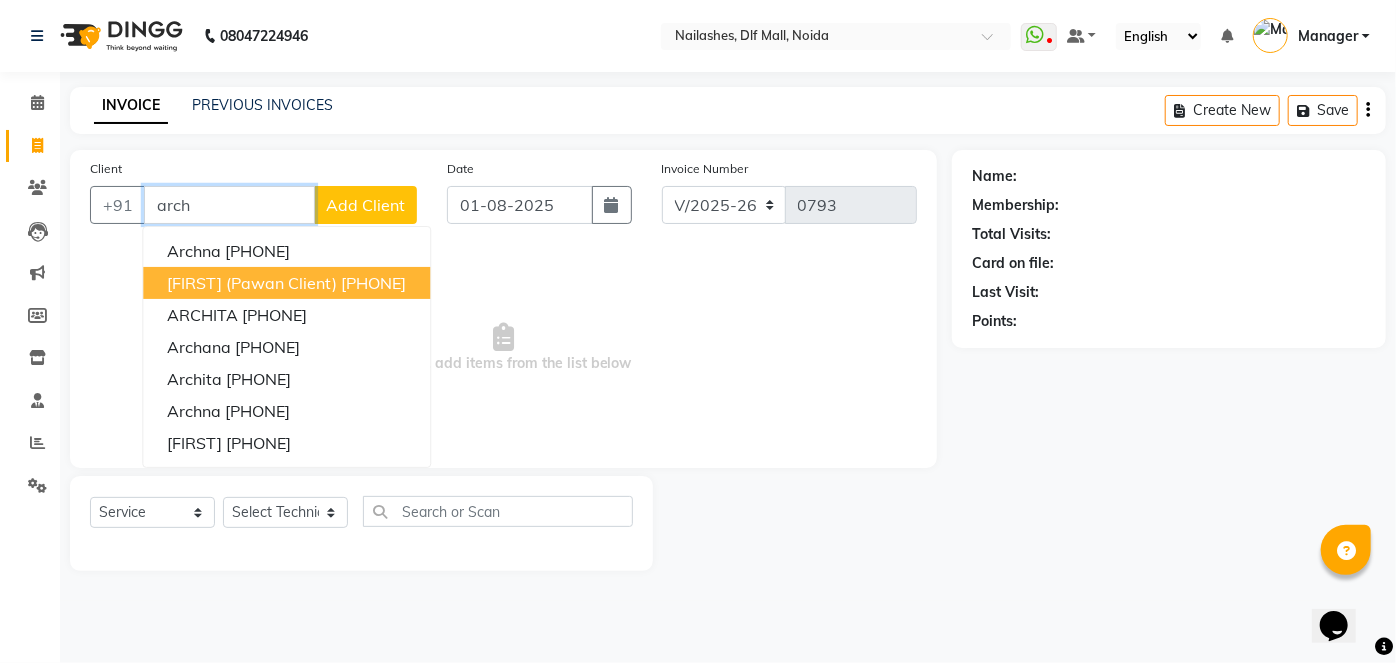 click on "[FIRST] ([FIRST] client)" at bounding box center [252, 283] 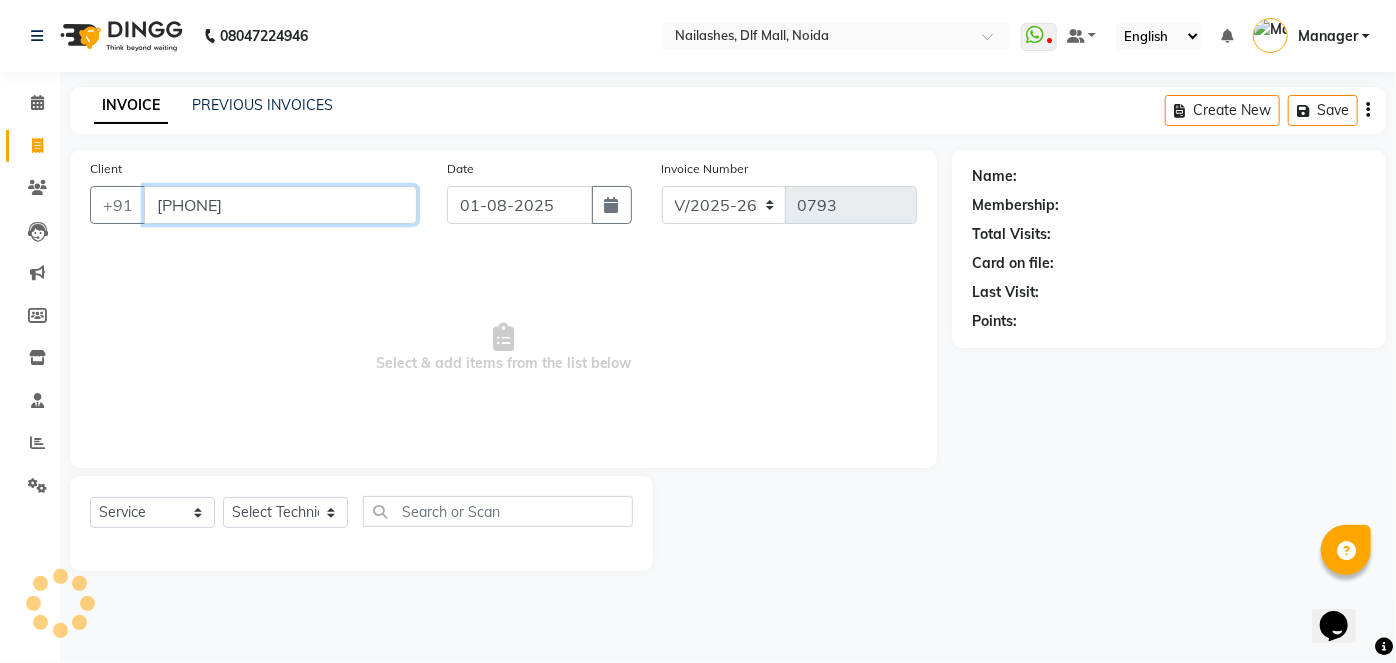 type on "[PHONE]" 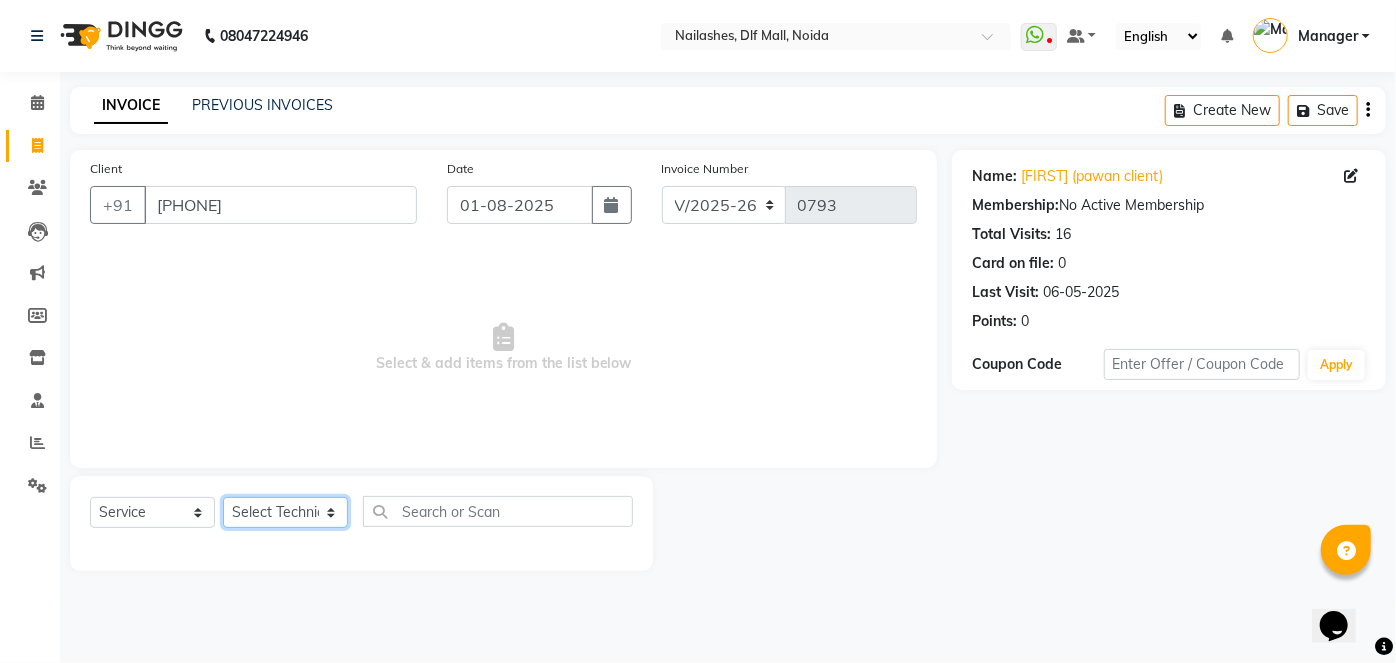 click on "Select Technician [FIRST] [LAST] [TITLE] [FIRST] [FIRST] [FIRST] [FIRST] [FIRST] [FIRST]" 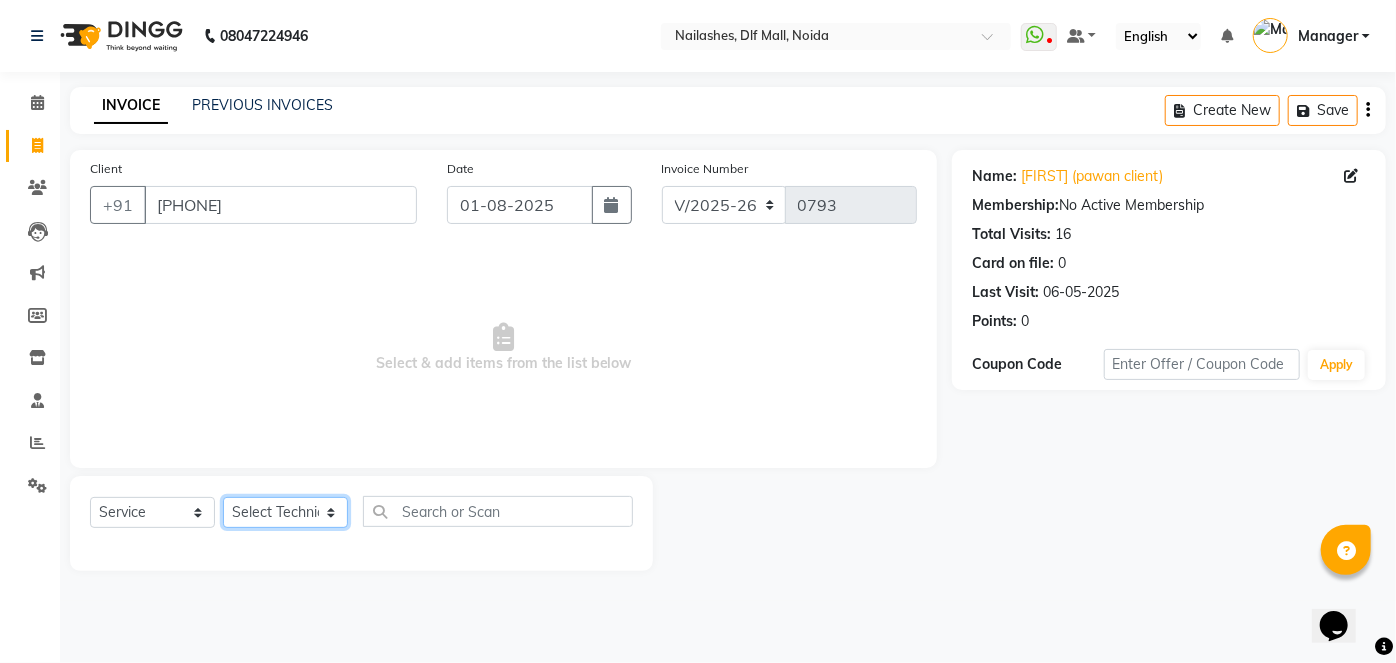 select on "[NUMBER]" 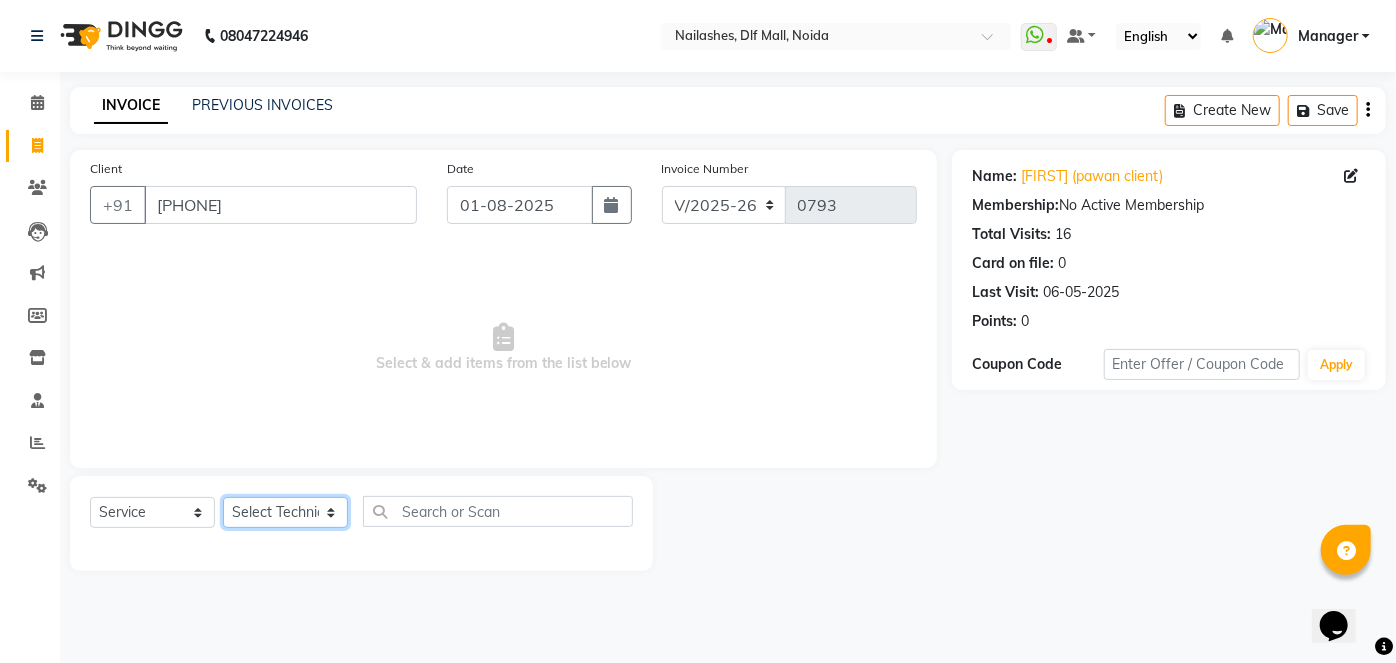 click on "Select Technician [FIRST] [LAST] [TITLE] [FIRST] [FIRST] [FIRST] [FIRST] [FIRST] [FIRST]" 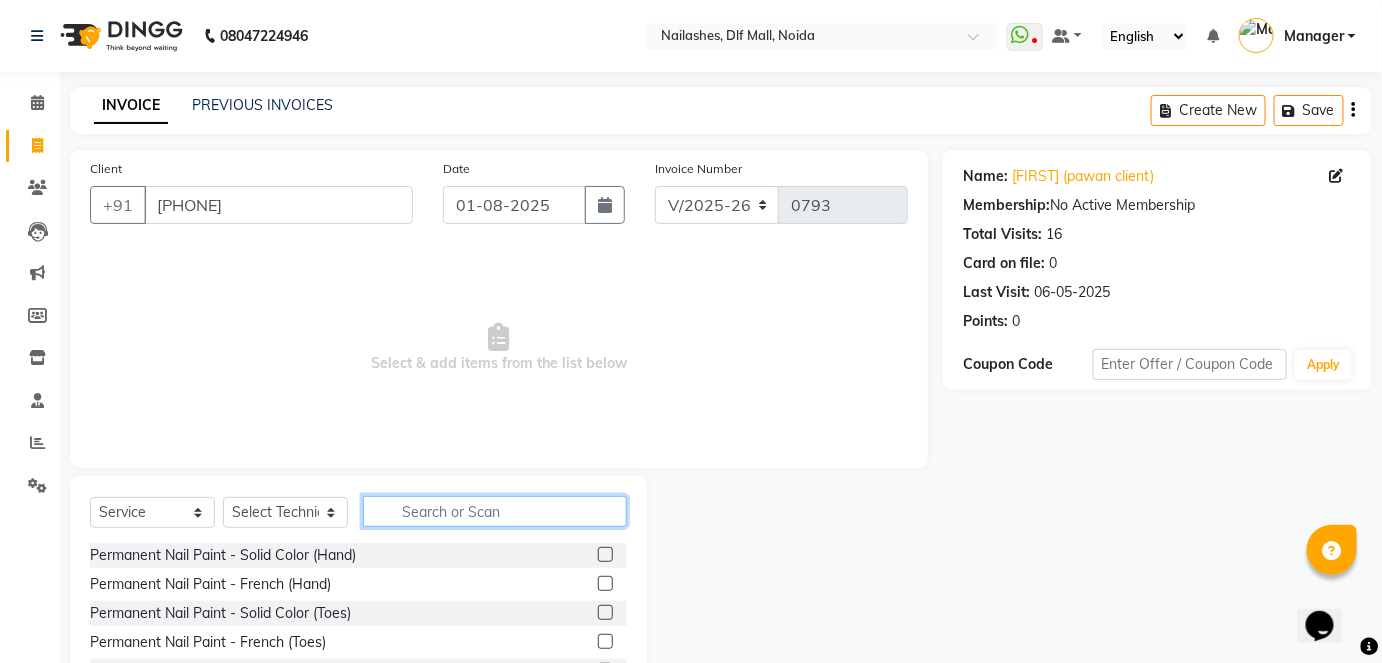click 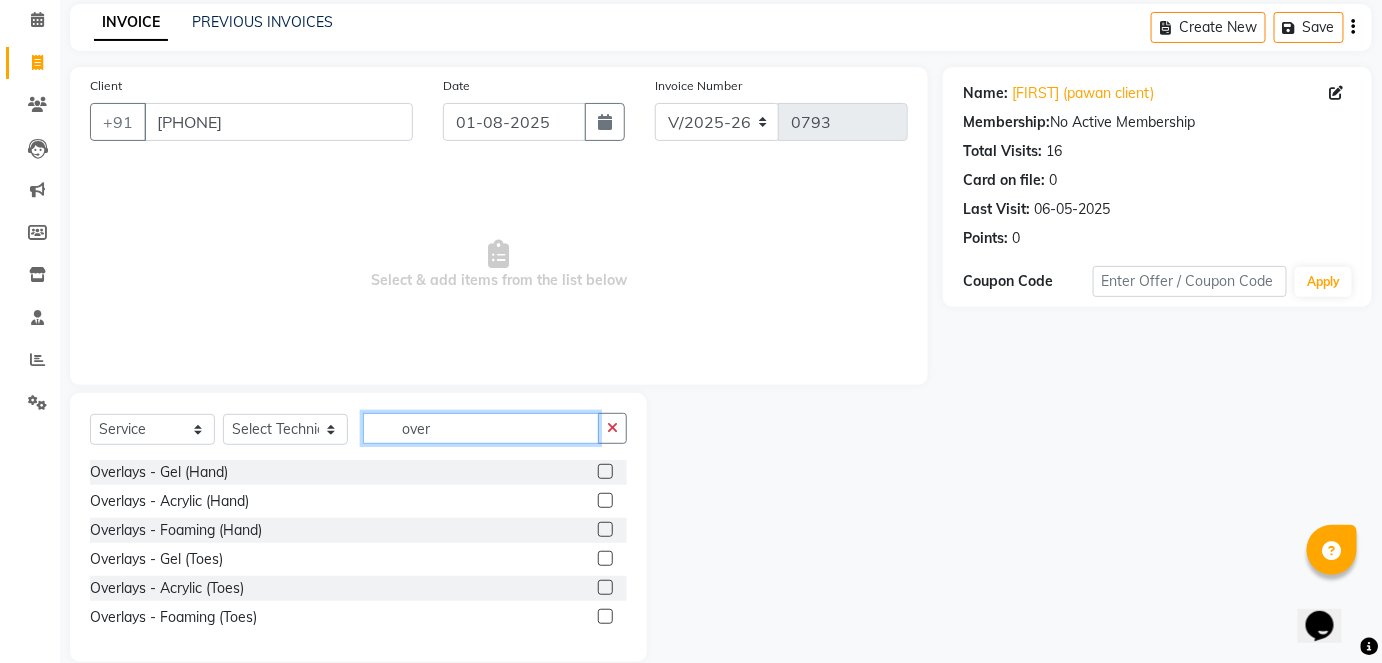 scroll, scrollTop: 111, scrollLeft: 0, axis: vertical 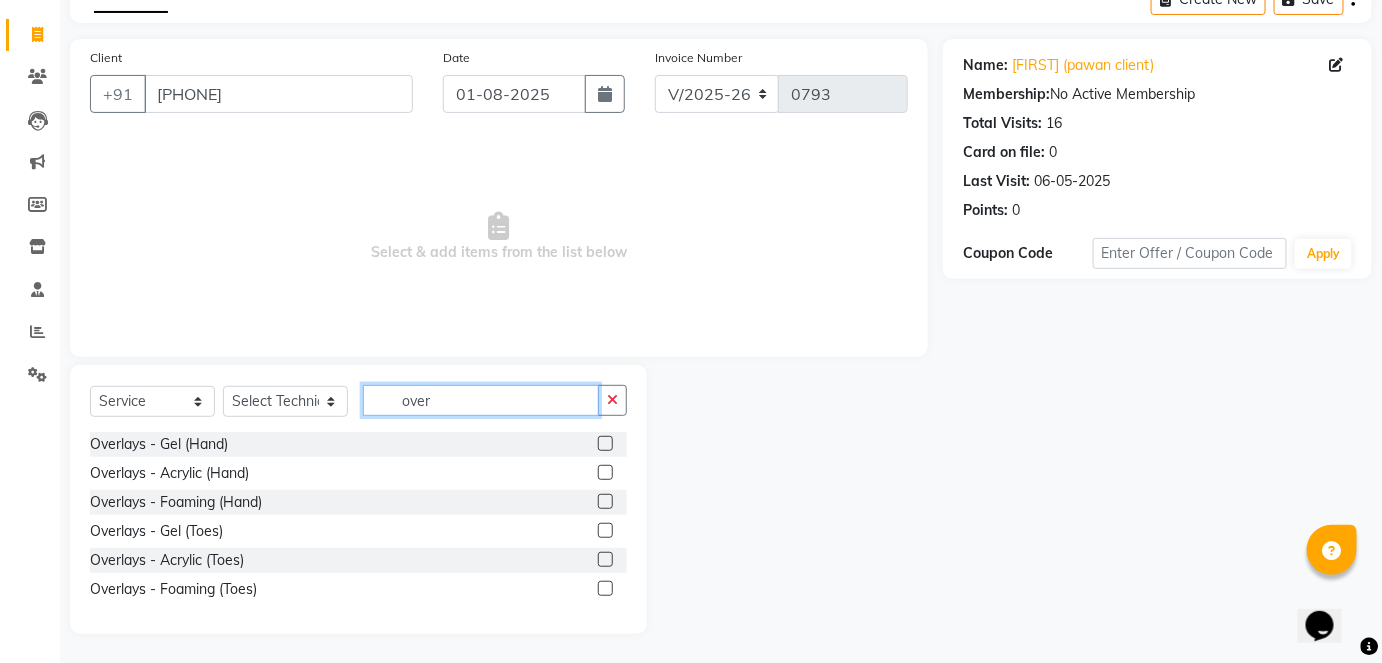 type on "over" 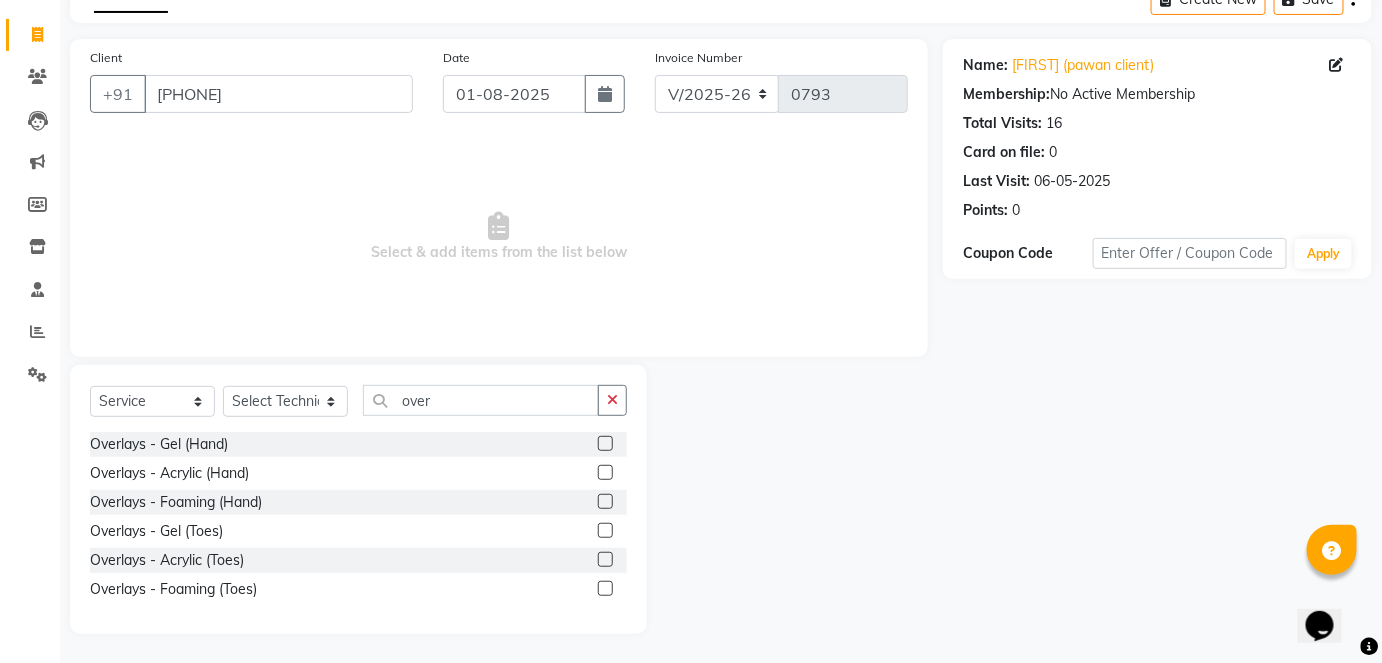 click 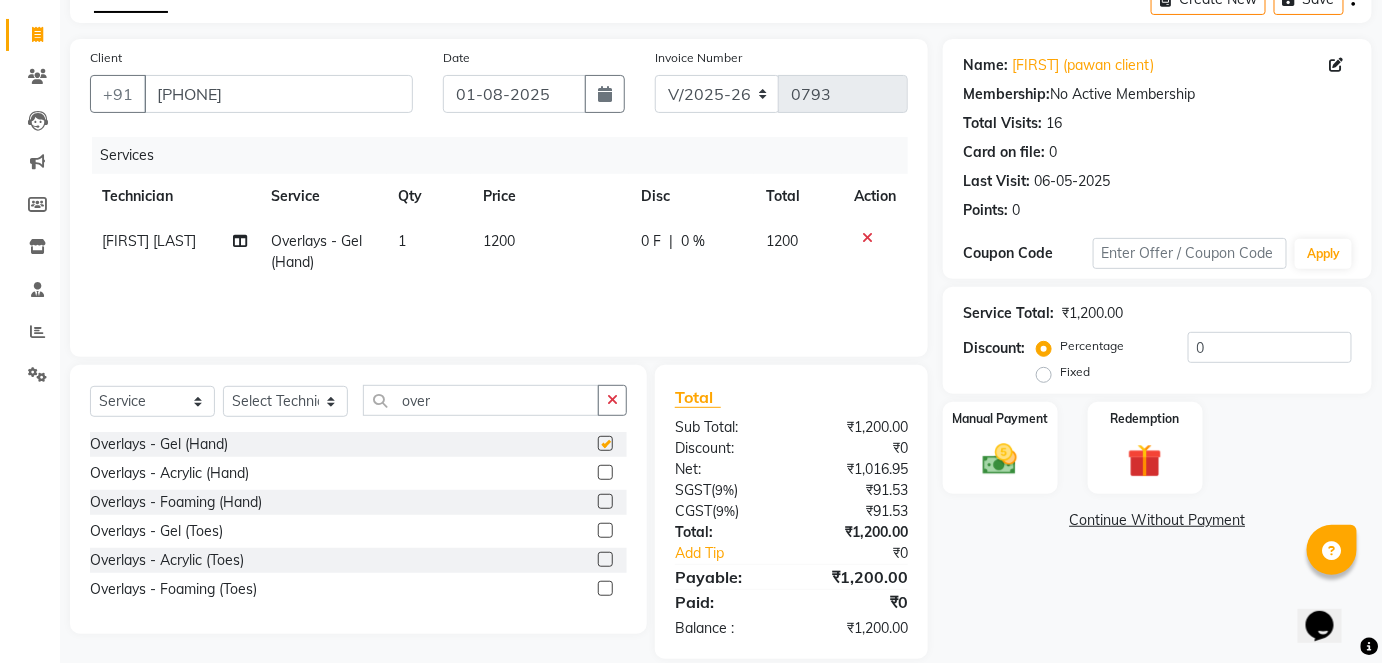 checkbox on "false" 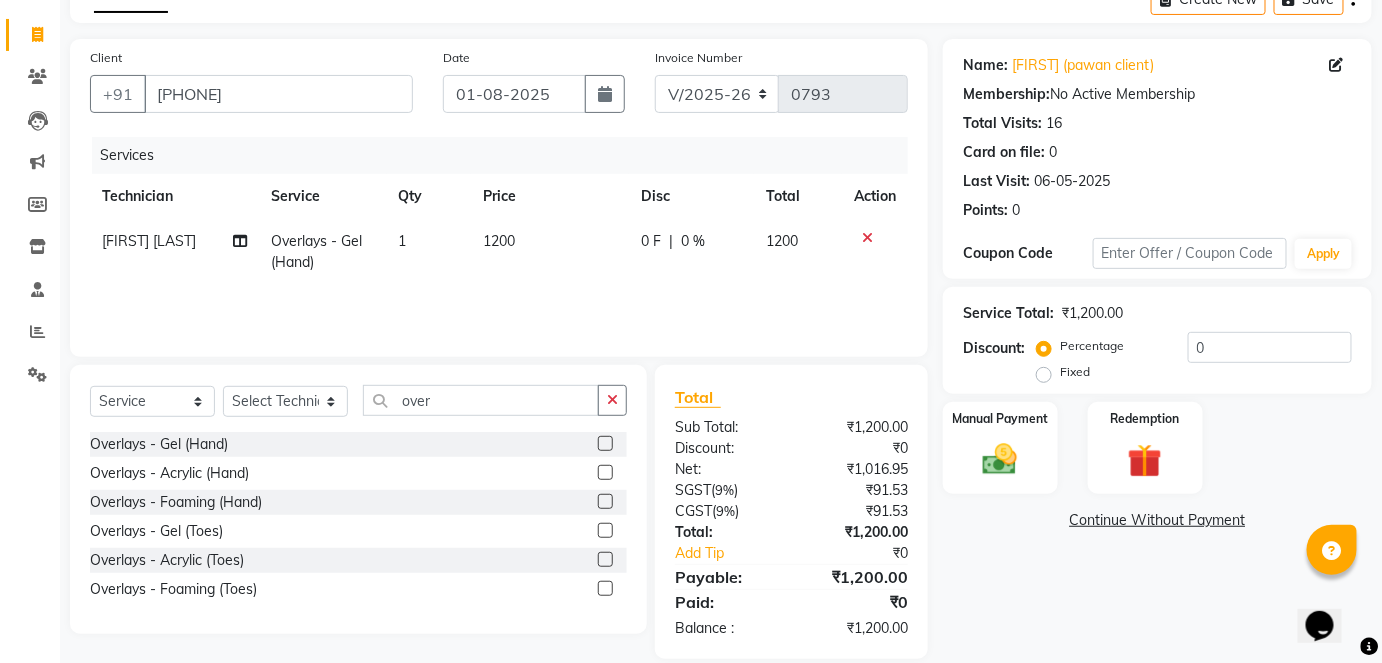 click on "1200" 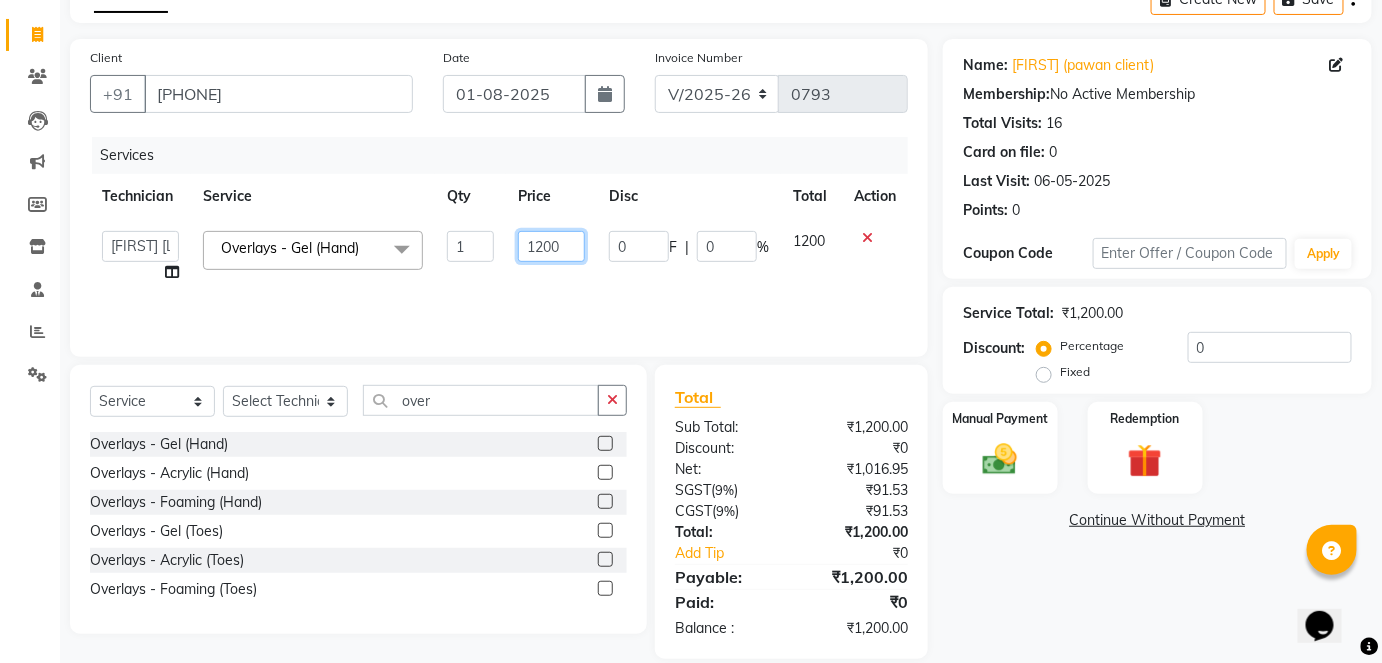 click on "1200" 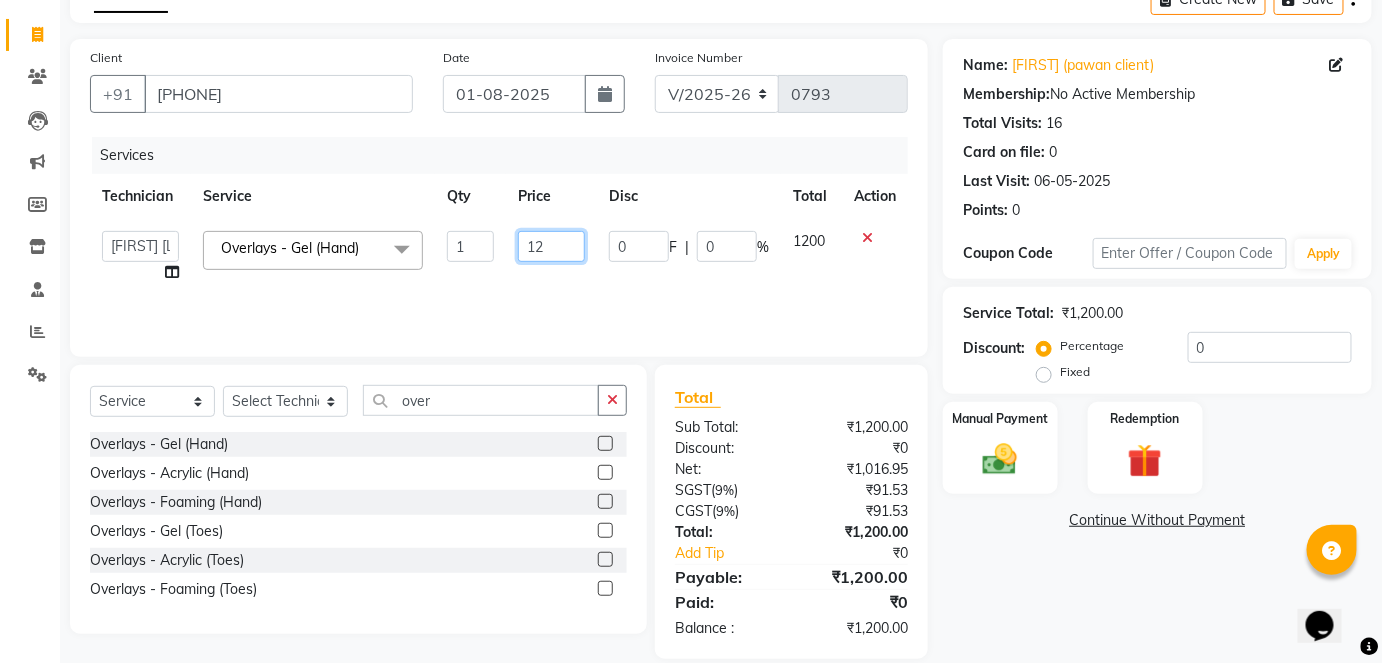 type on "1" 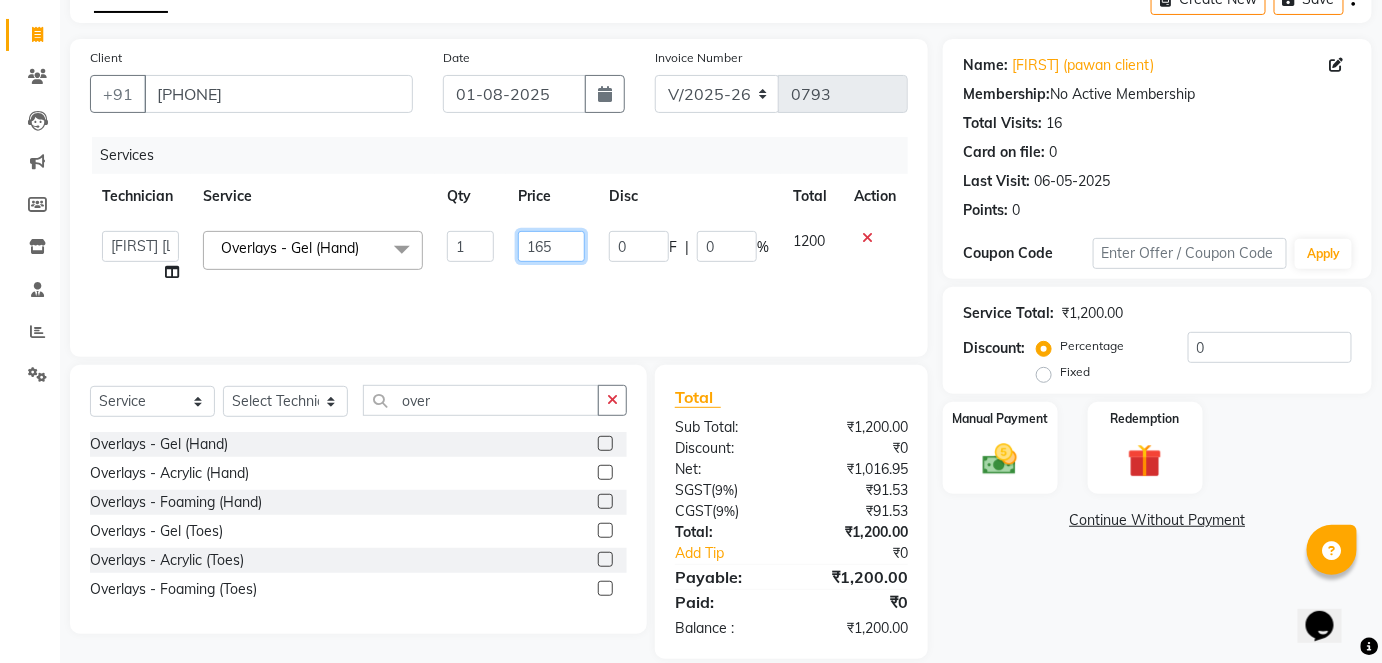 type on "1652" 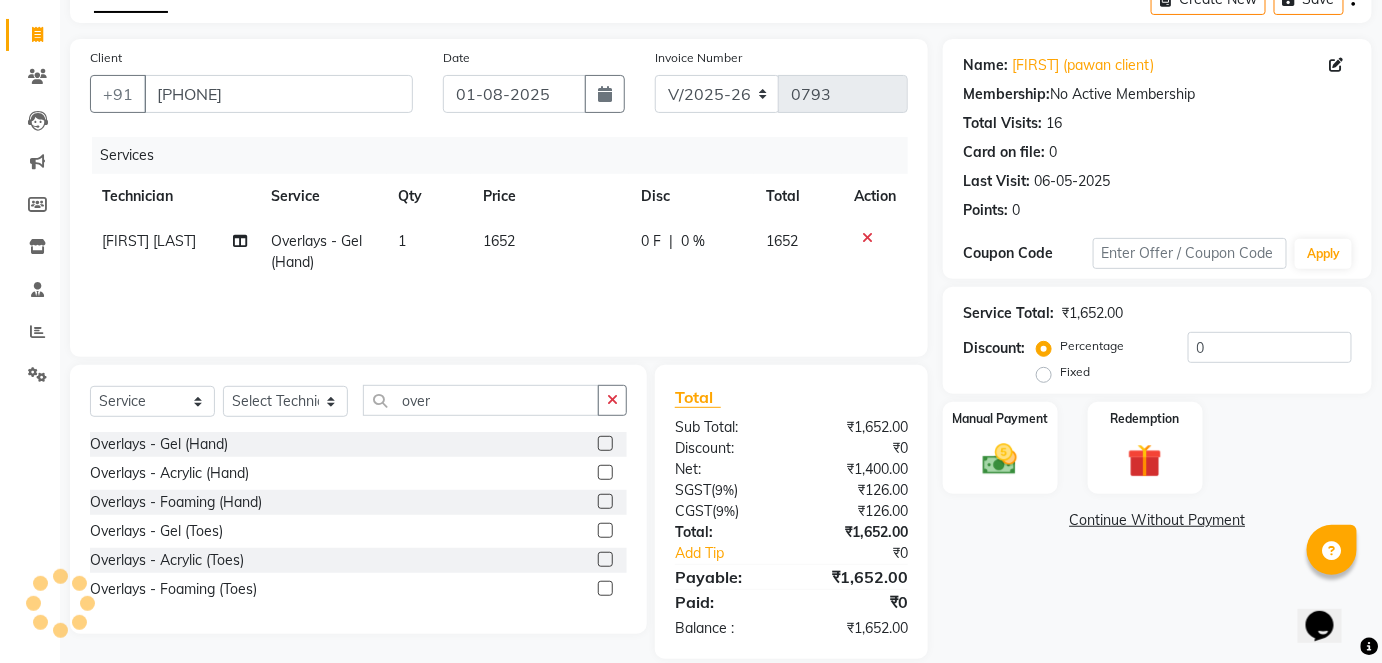 click on "1652" 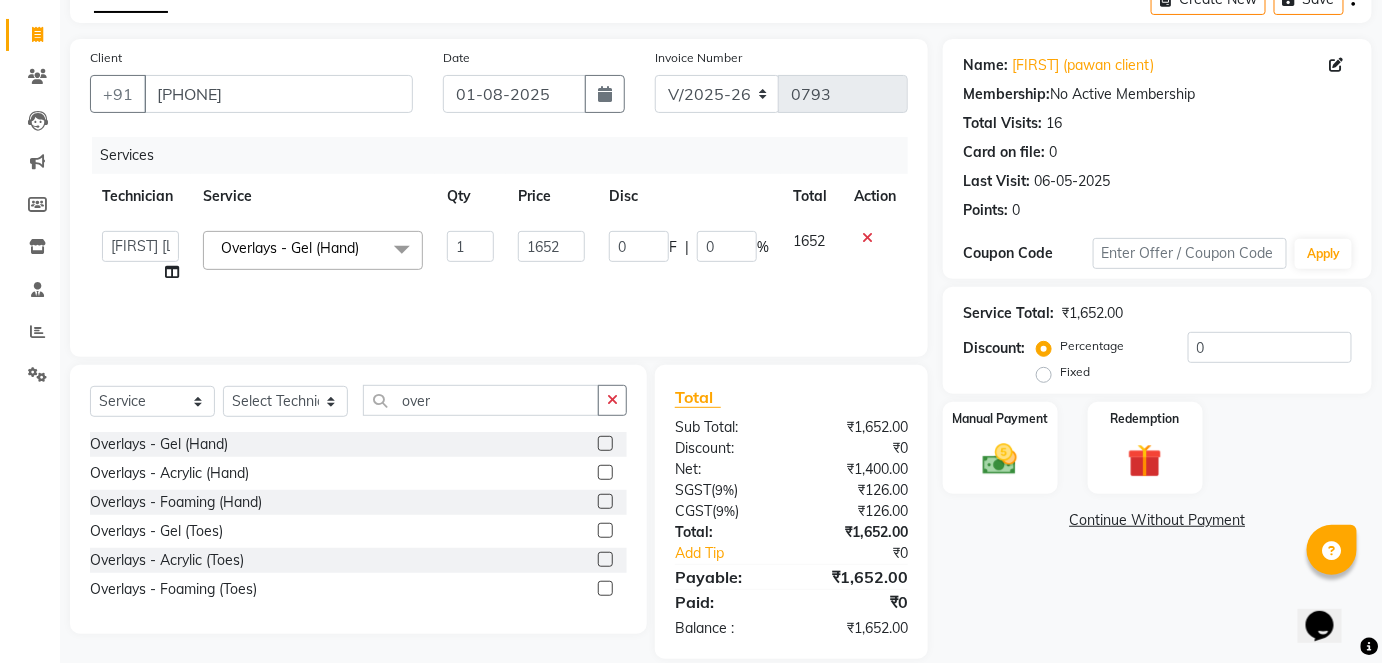scroll, scrollTop: 0, scrollLeft: 0, axis: both 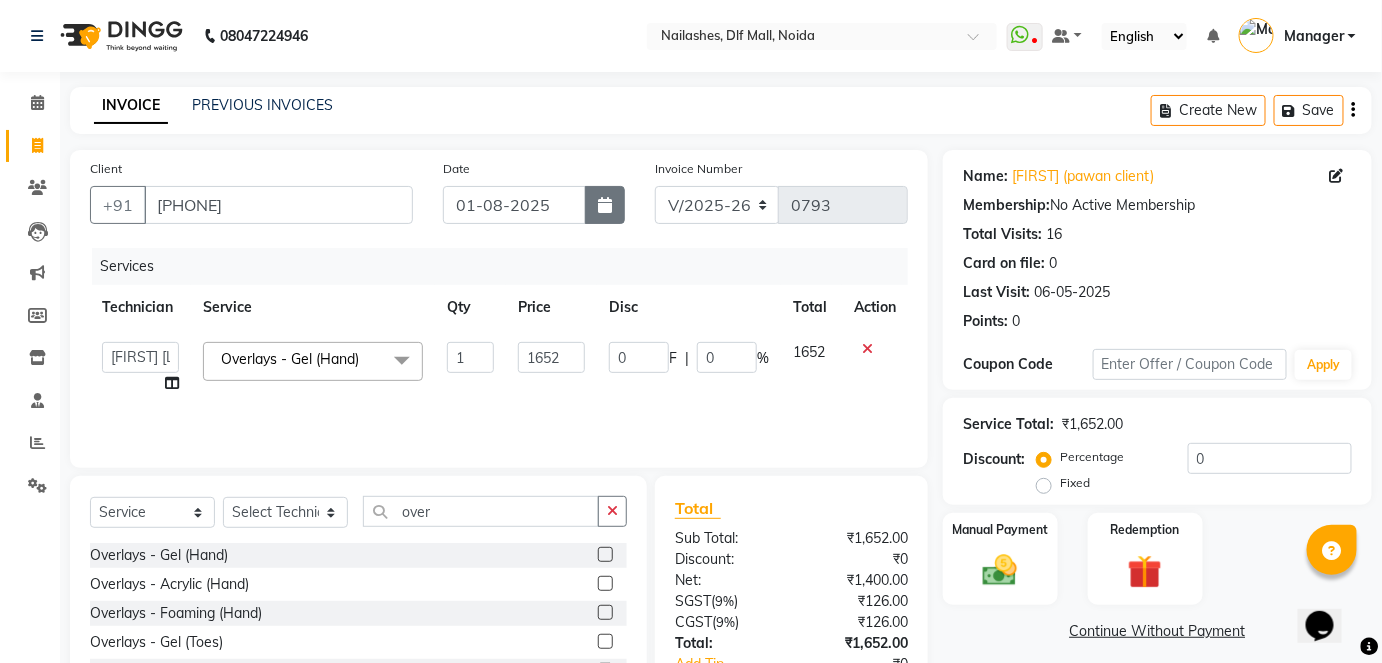 click 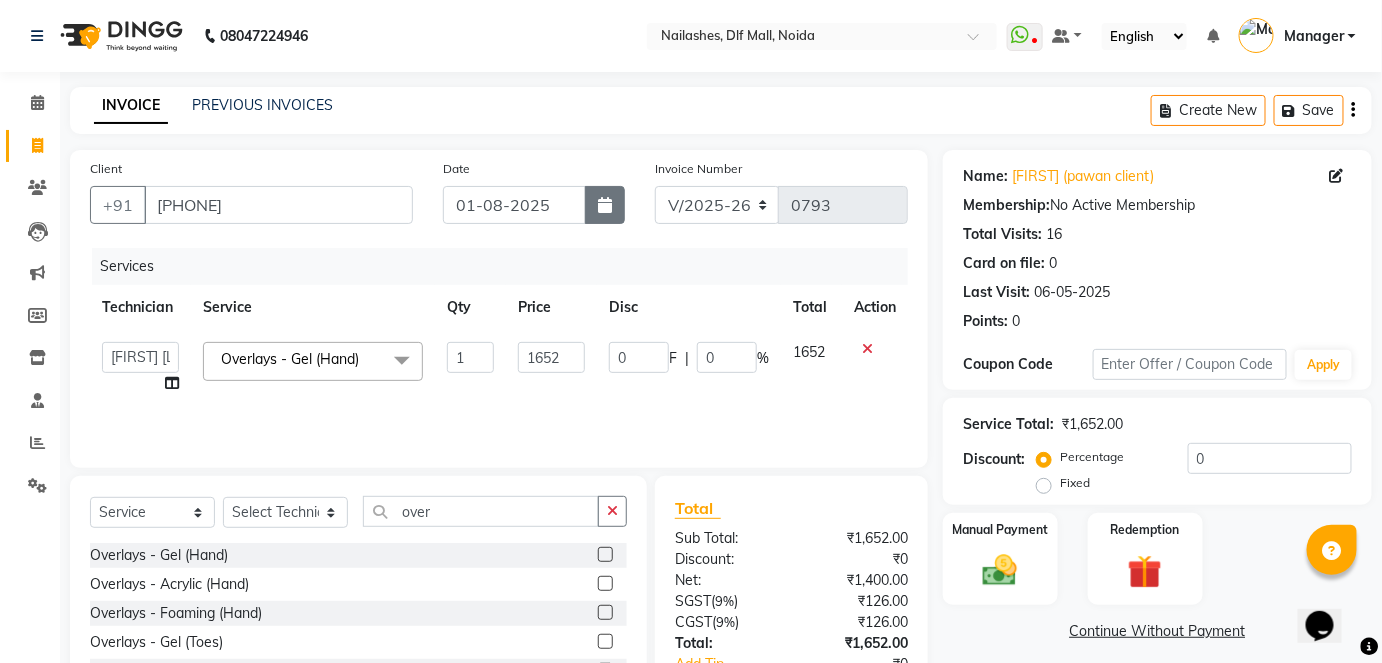 select on "8" 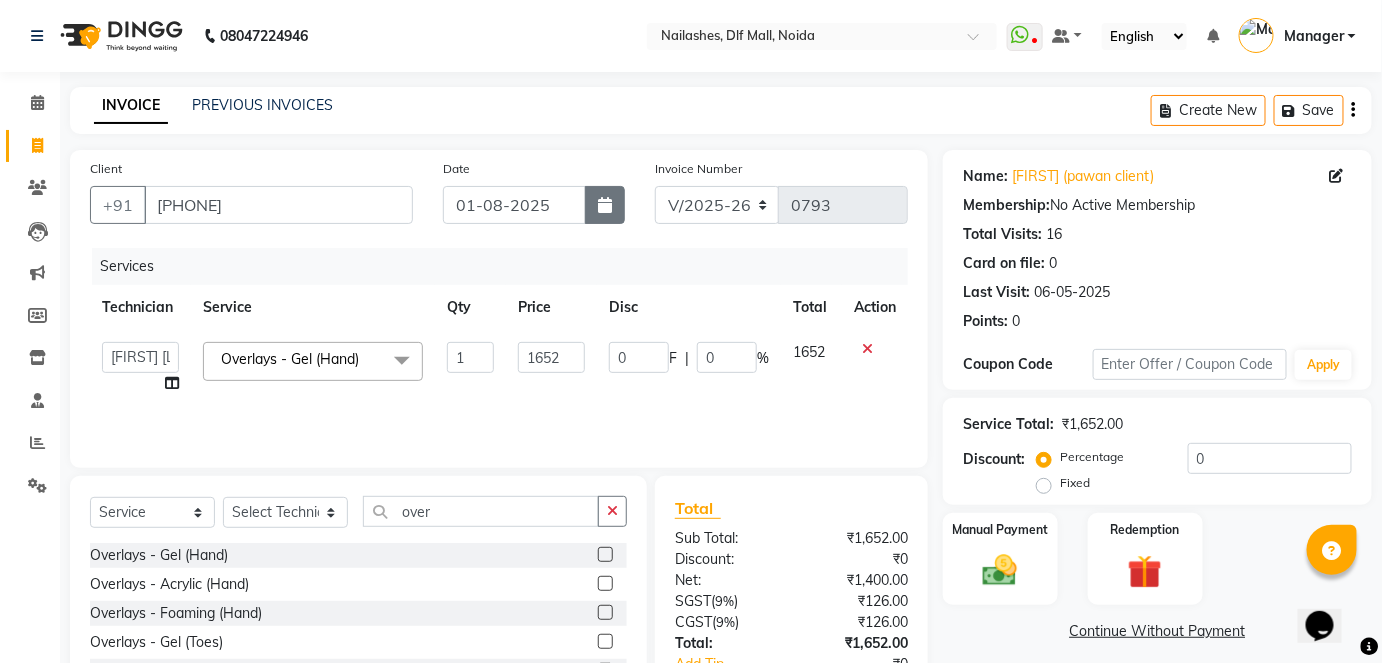 select on "2025" 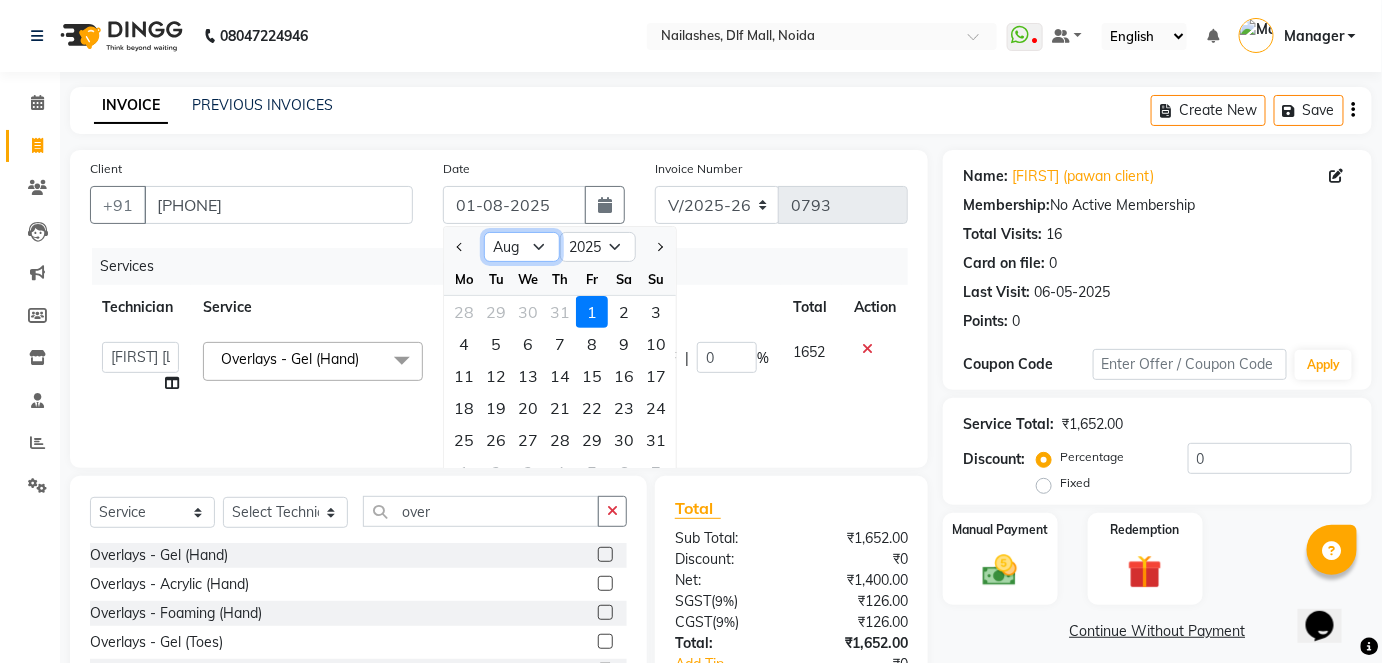 click on "Jan Feb Mar Apr May Jun Jul Aug Sep Oct Nov Dec" 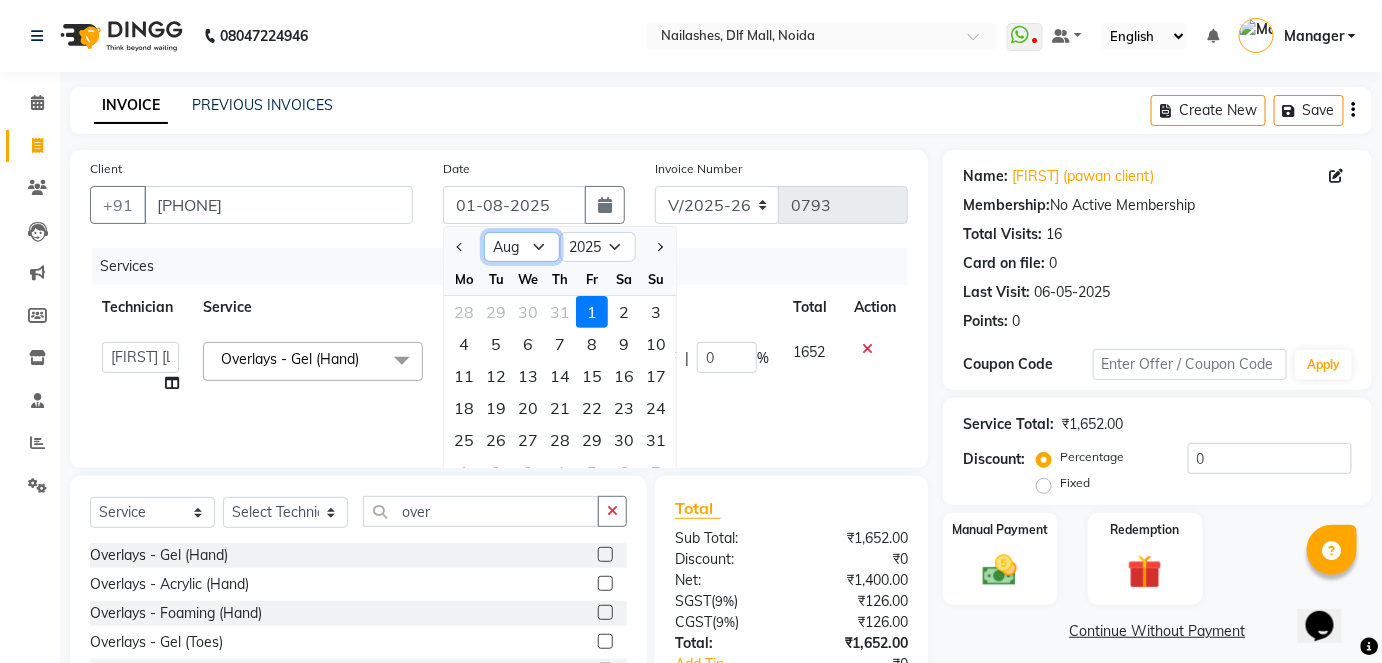 select on "6" 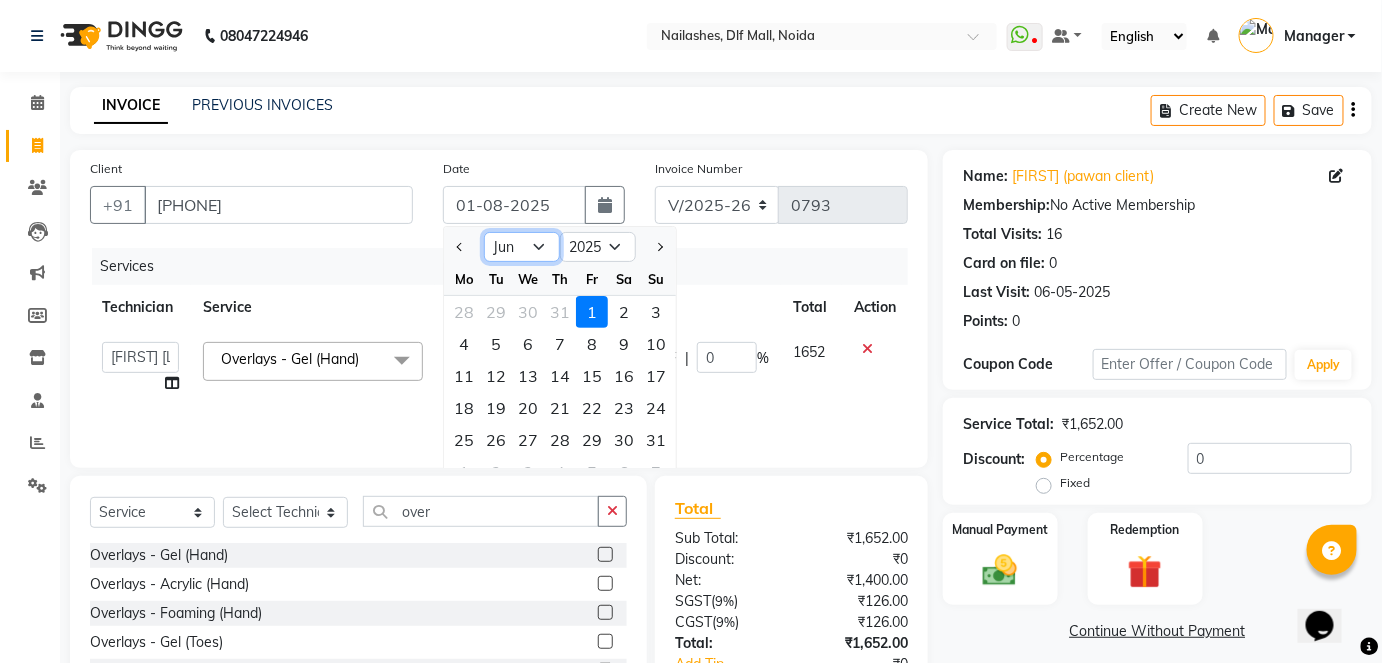 click on "Jan Feb Mar Apr May Jun Jul Aug Sep Oct Nov Dec" 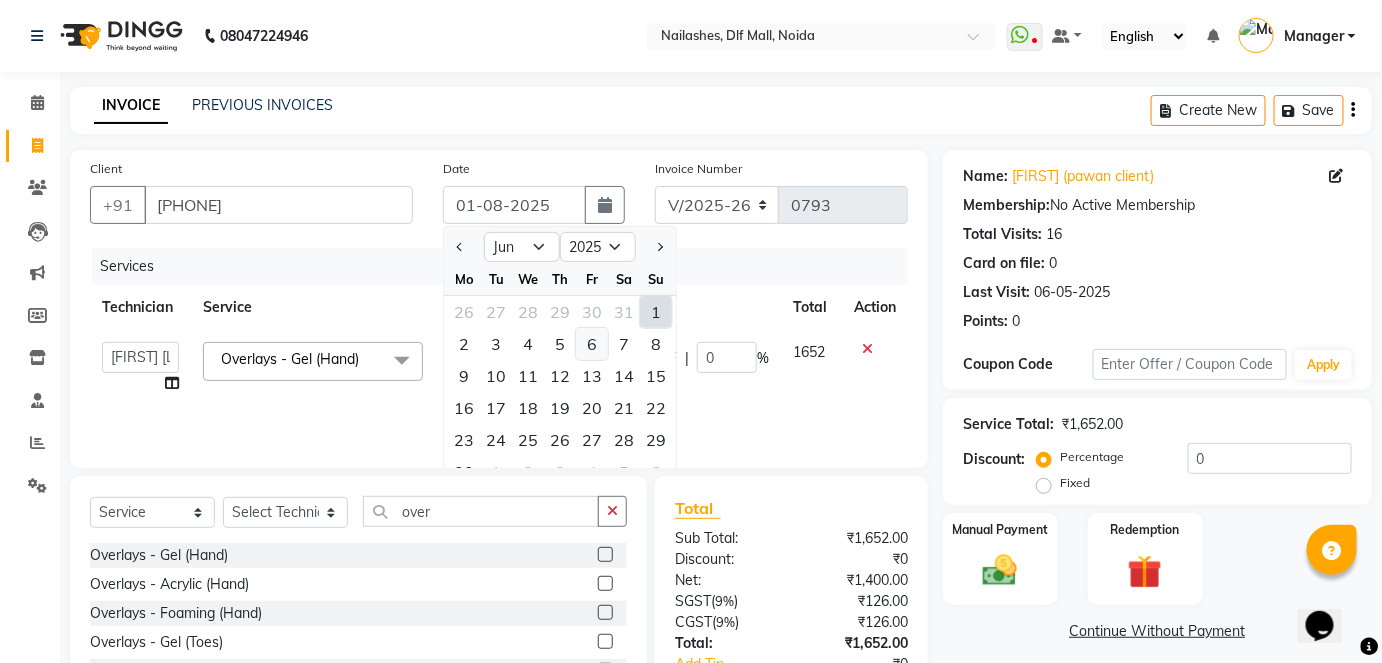 click on "6" 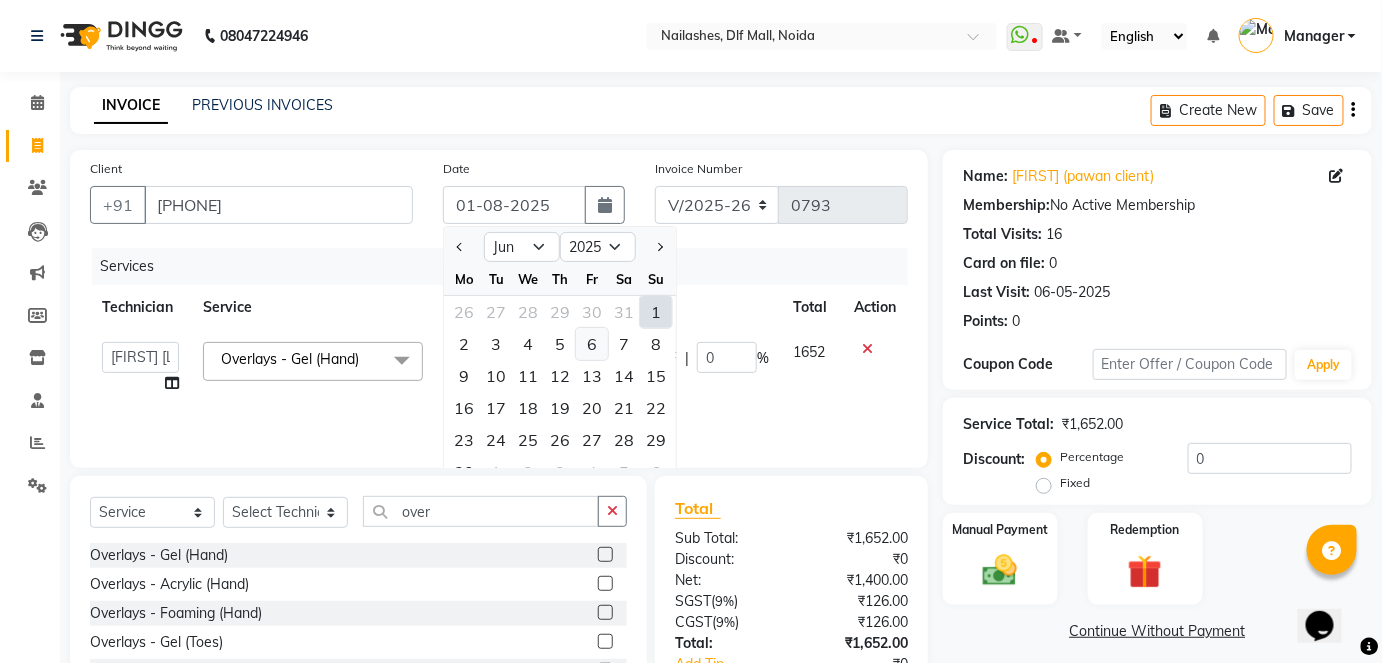 type on "06-06-2025" 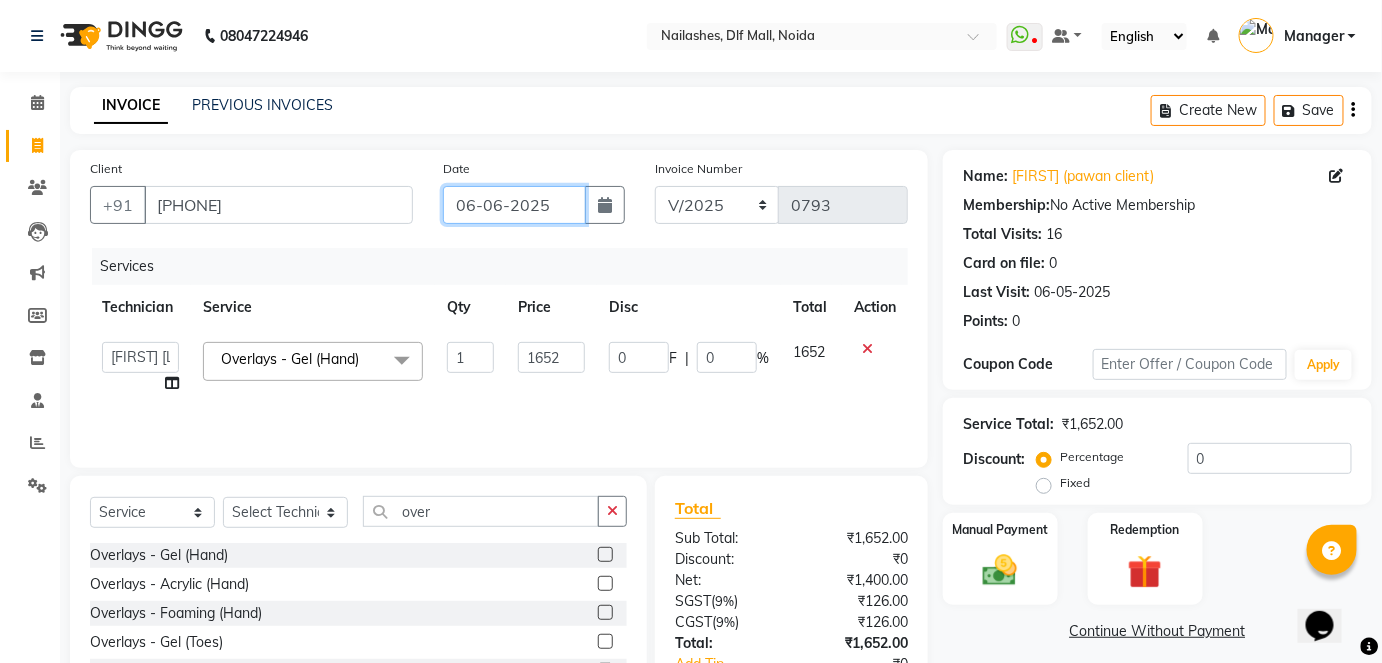 click on "06-06-2025" 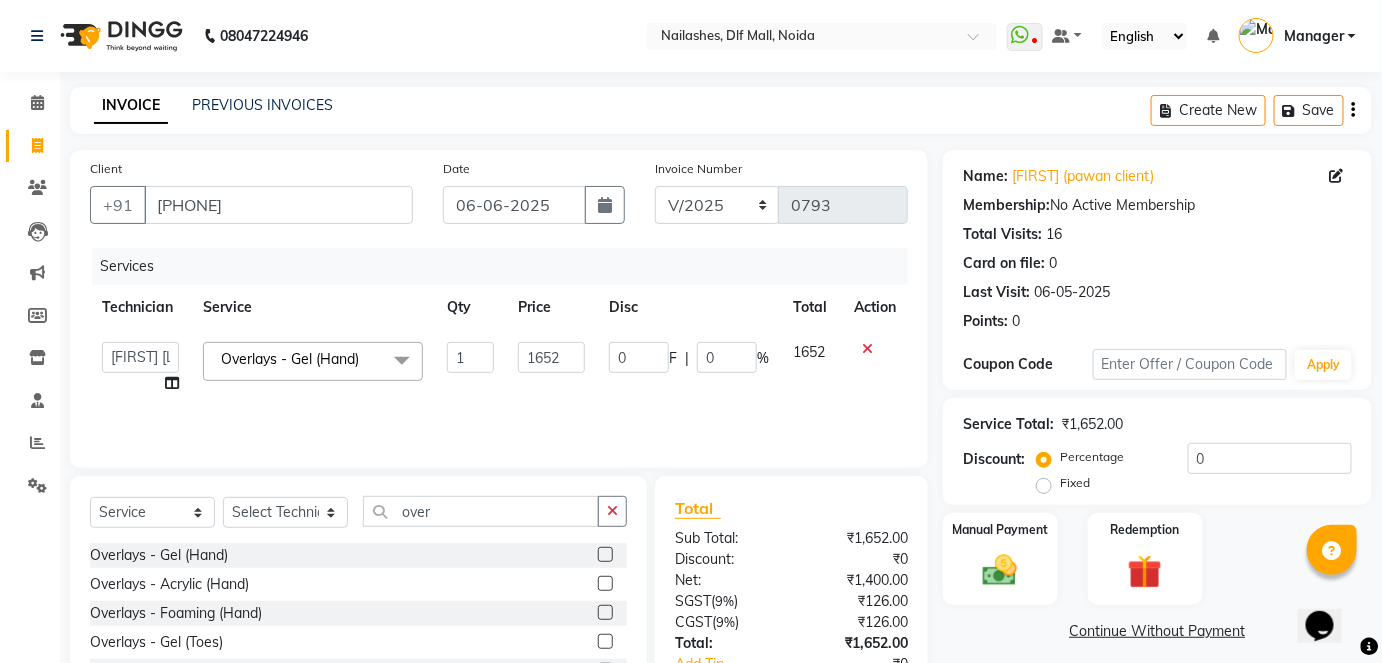 select on "6" 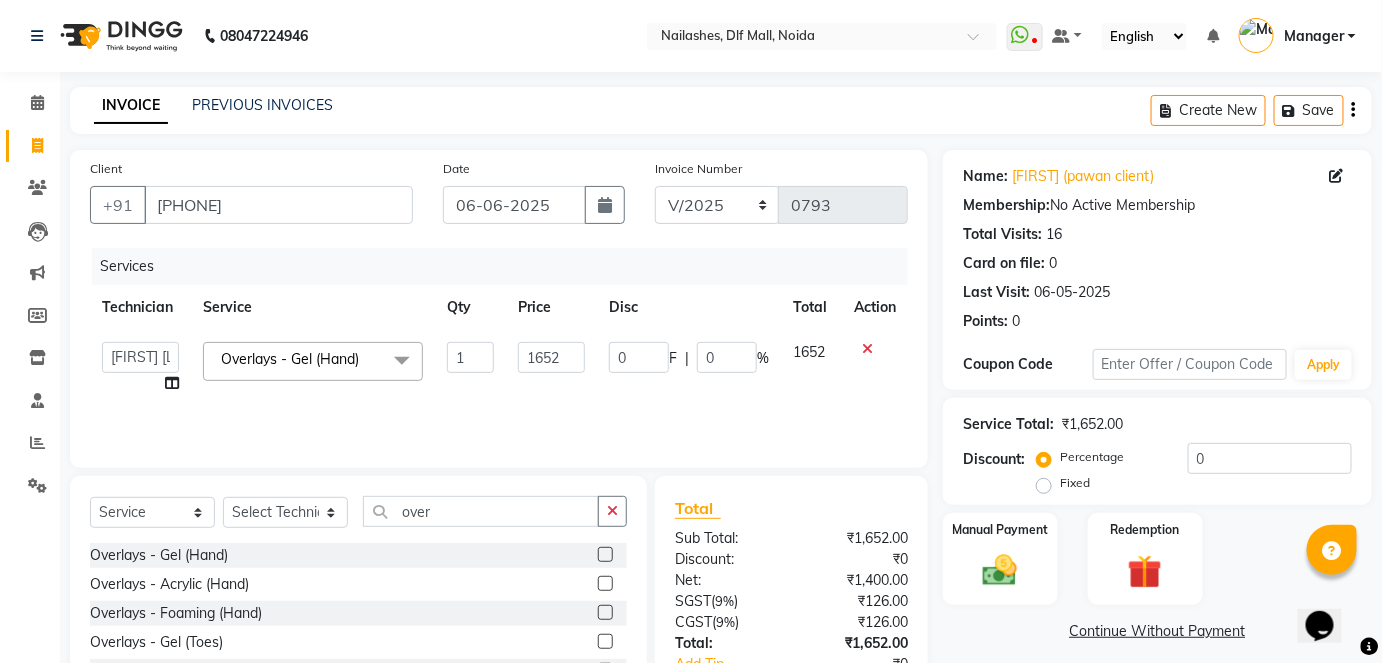 select on "2025" 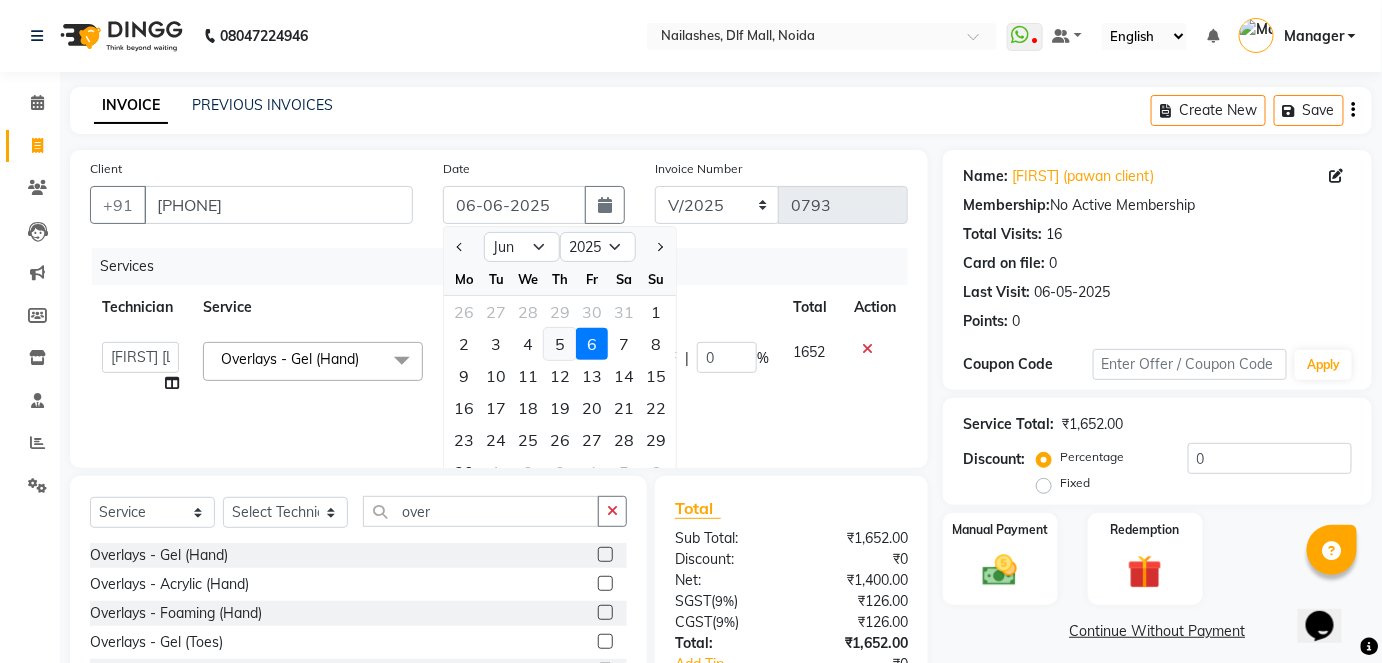 click on "5" 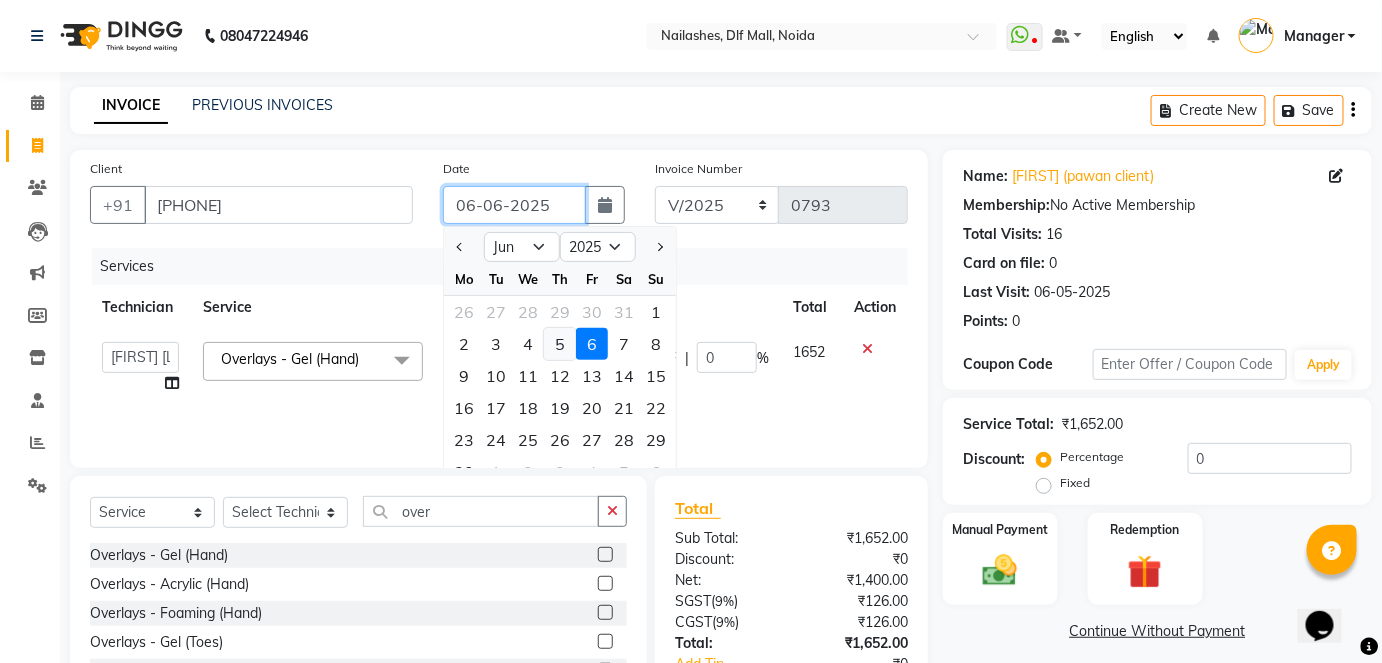 type on "05-06-2025" 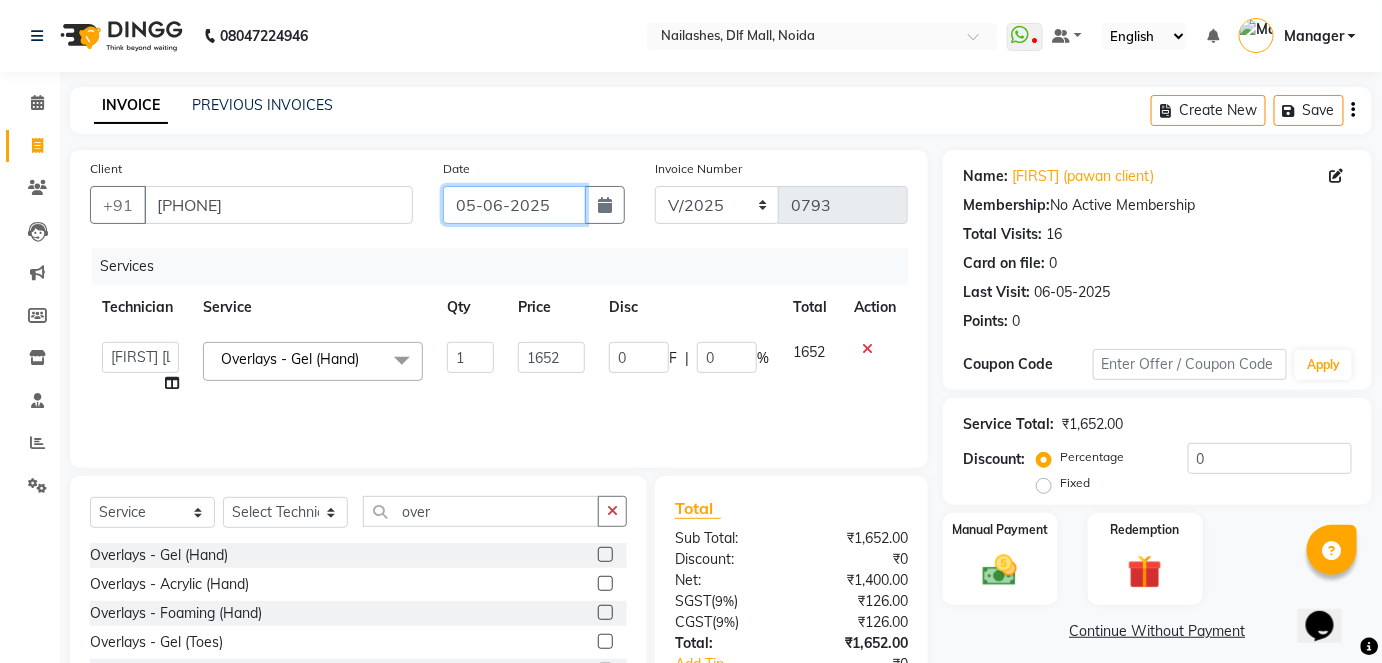 click on "05-06-2025" 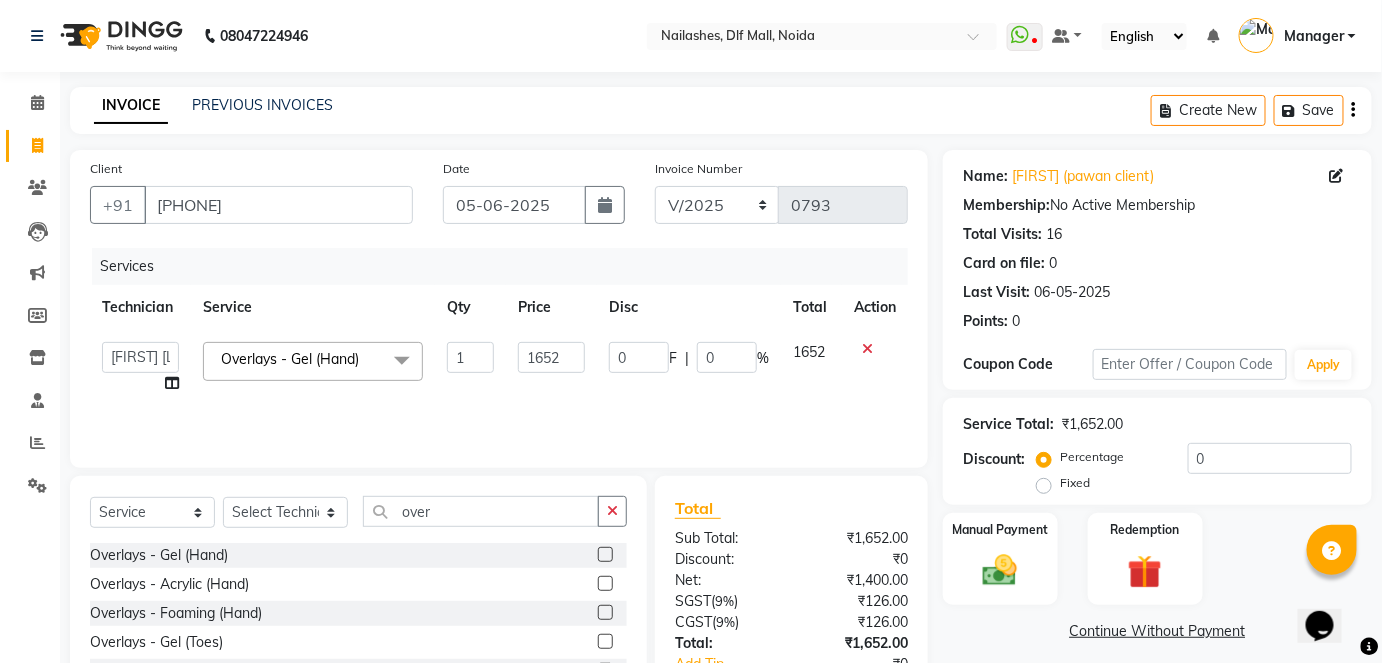 select on "6" 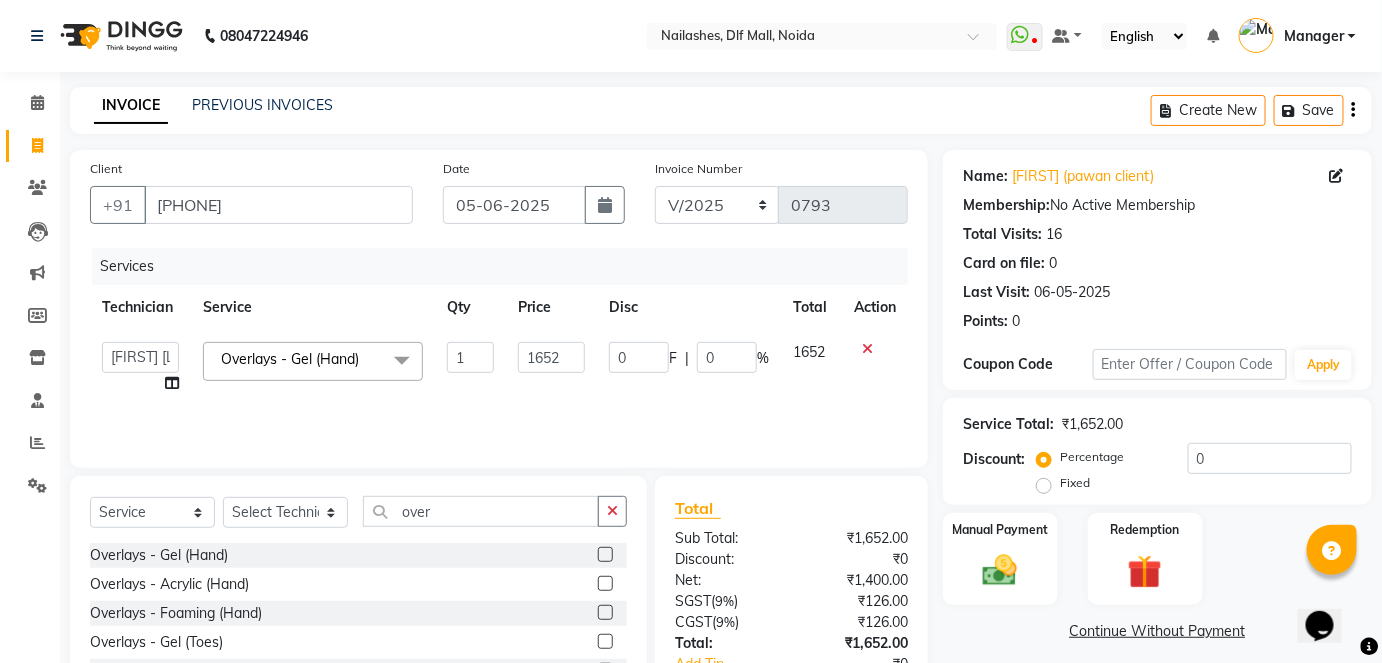 select on "2025" 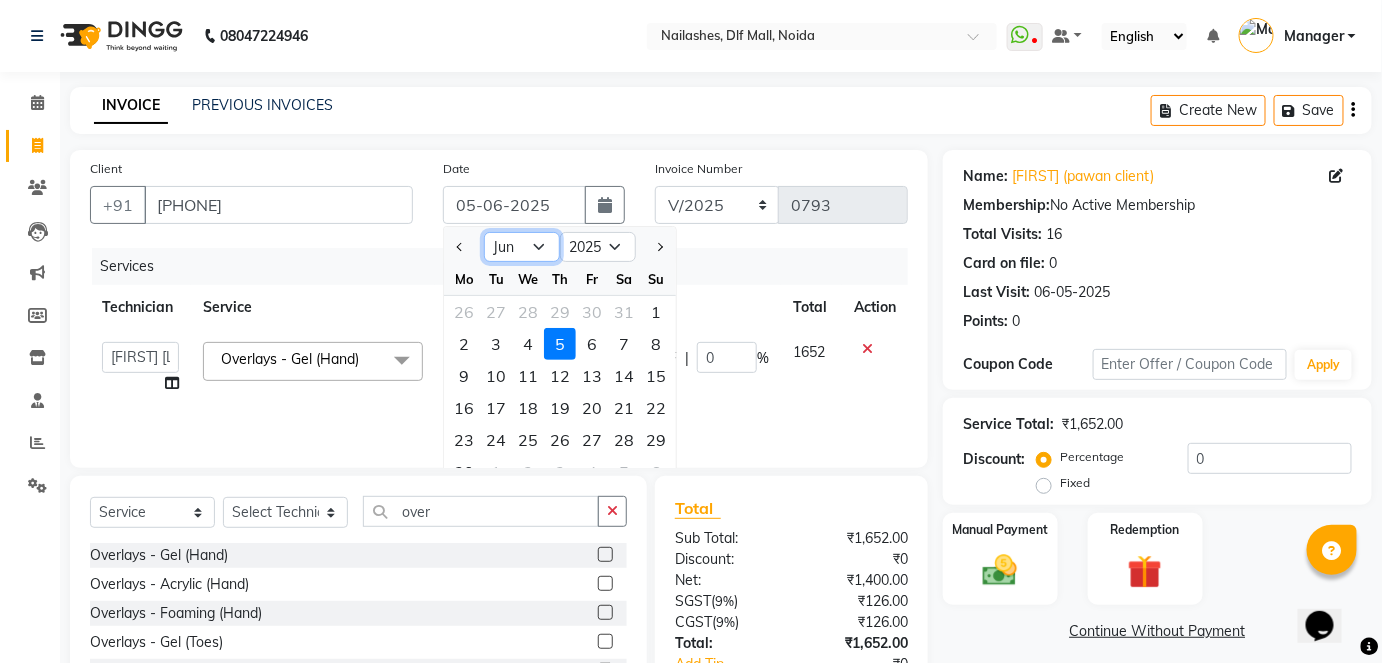 click on "Jan Feb Mar Apr May Jun Jul Aug Sep Oct Nov Dec" 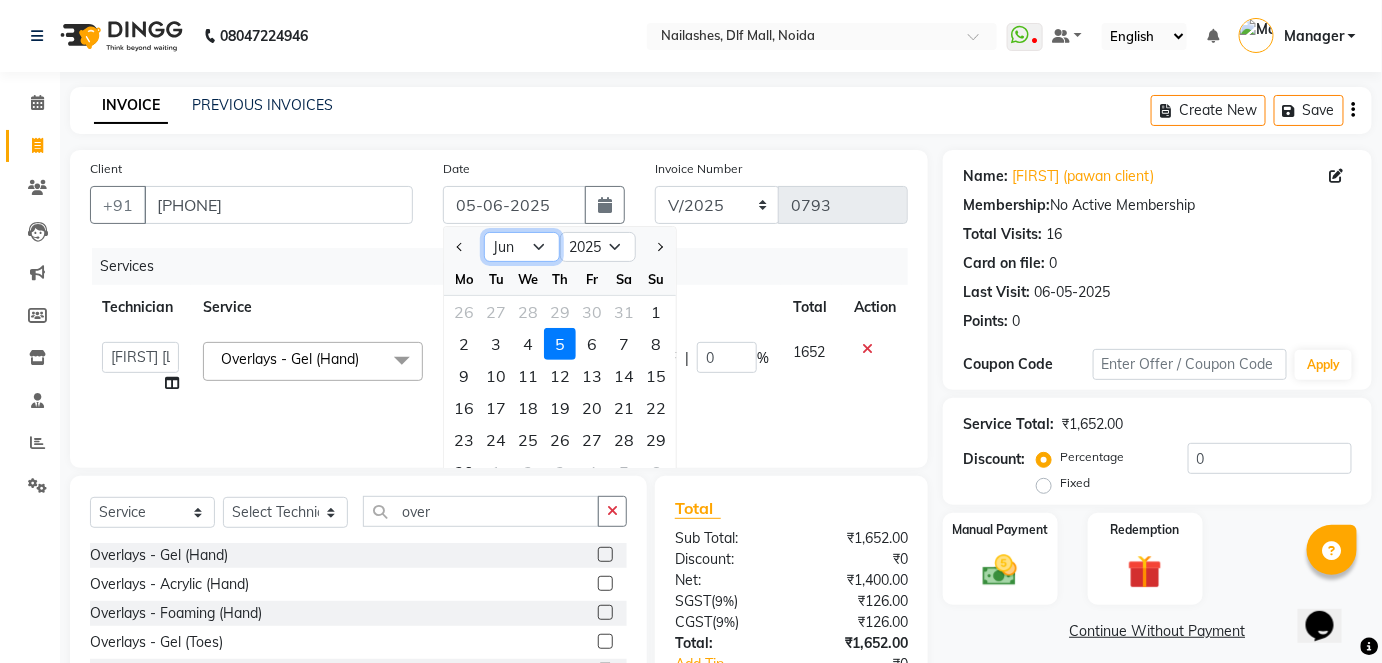 select on "5" 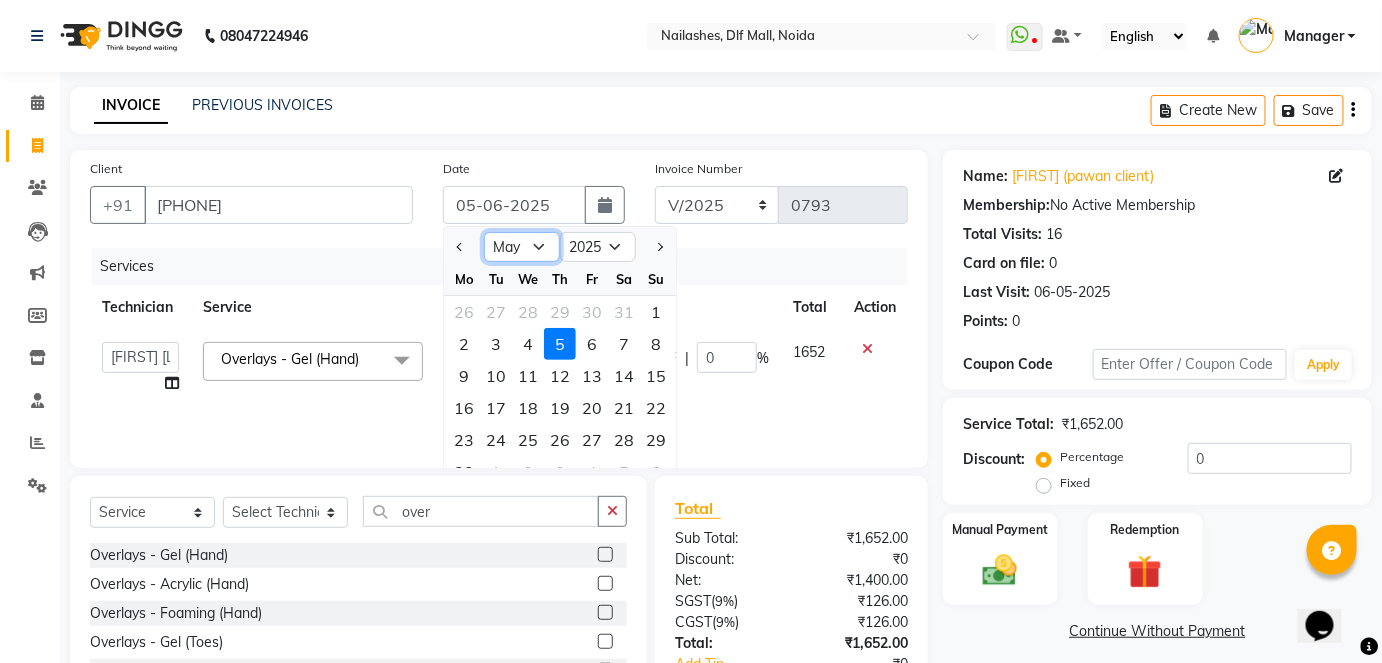 click on "Jan Feb Mar Apr May Jun Jul Aug Sep Oct Nov Dec" 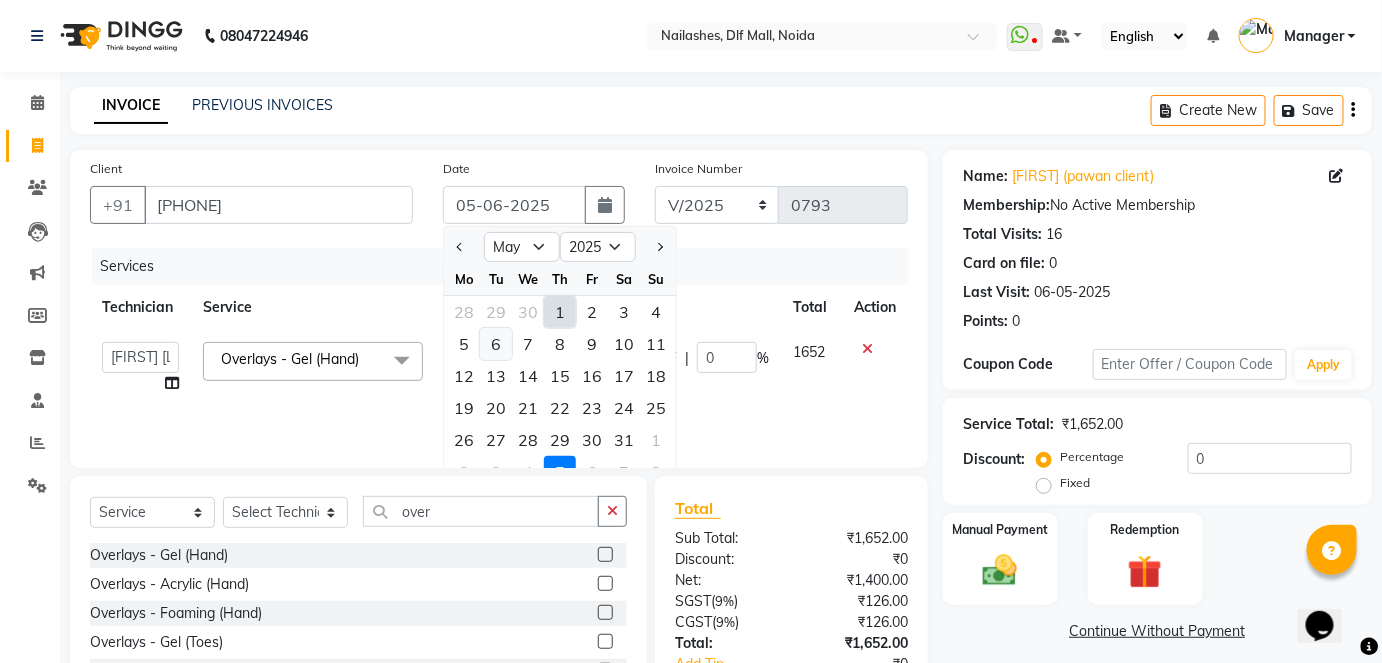 click on "6" 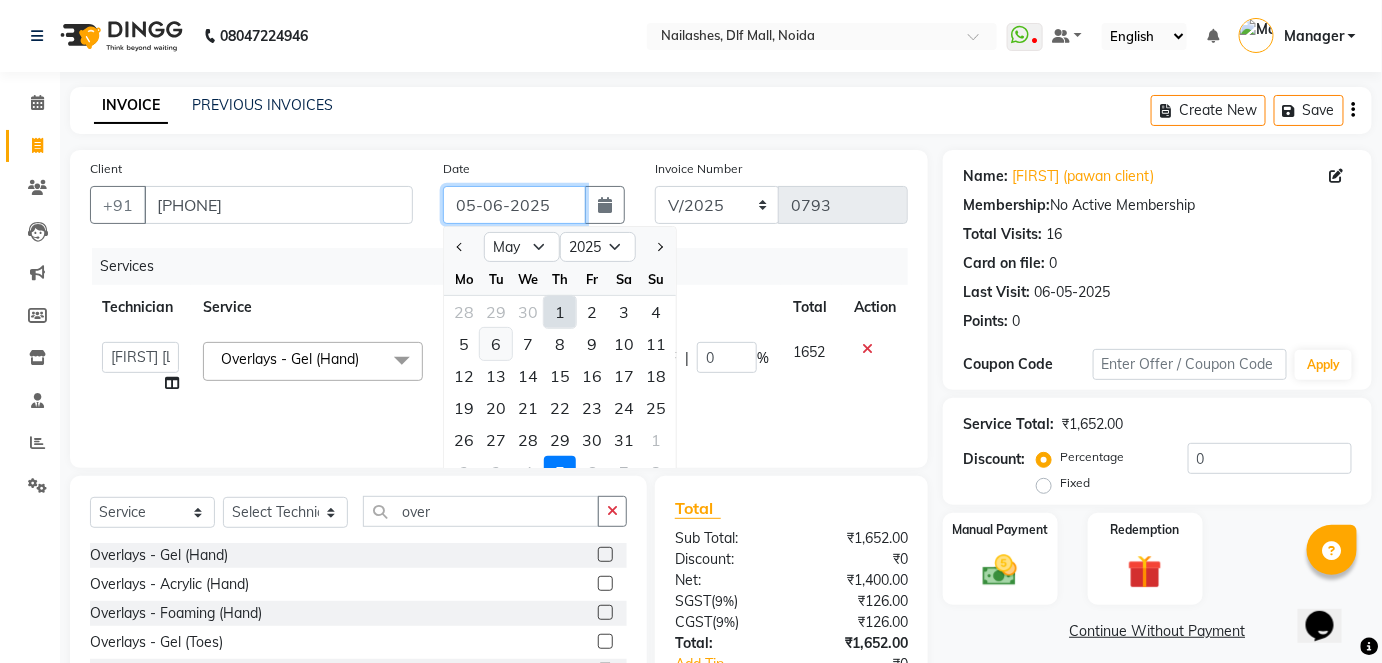 type on "06-05-2025" 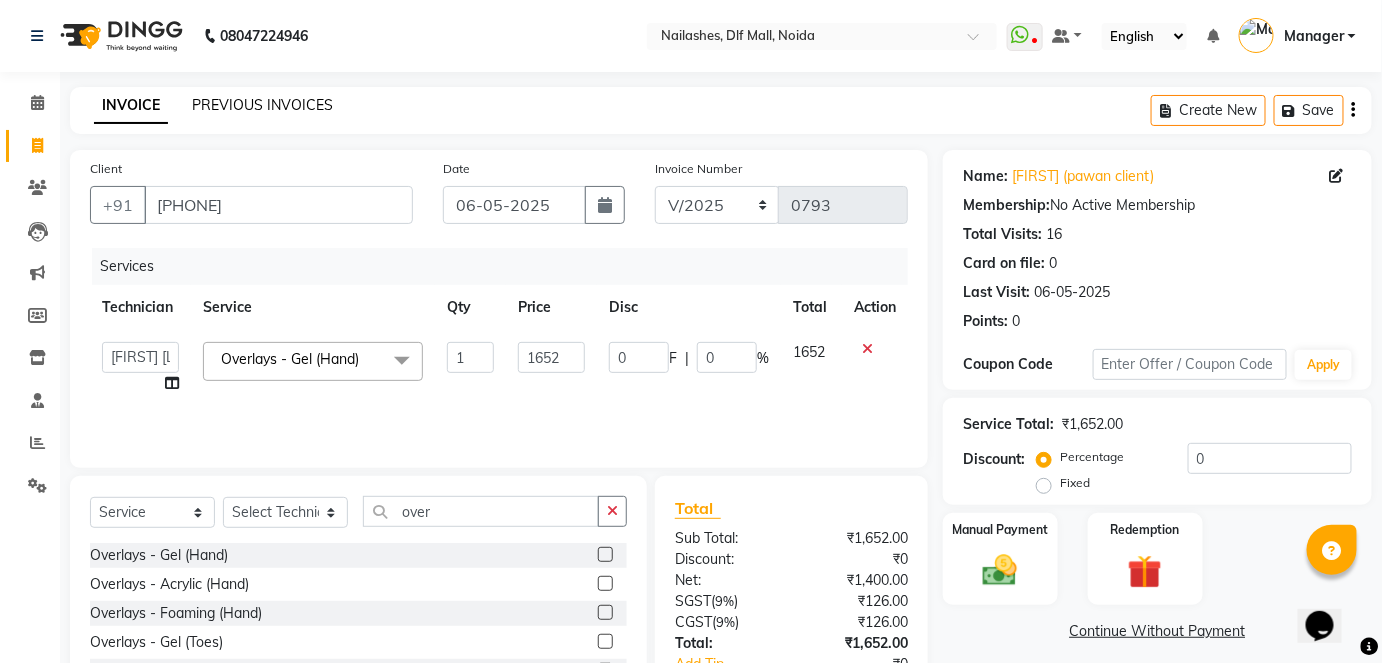 click on "PREVIOUS INVOICES" 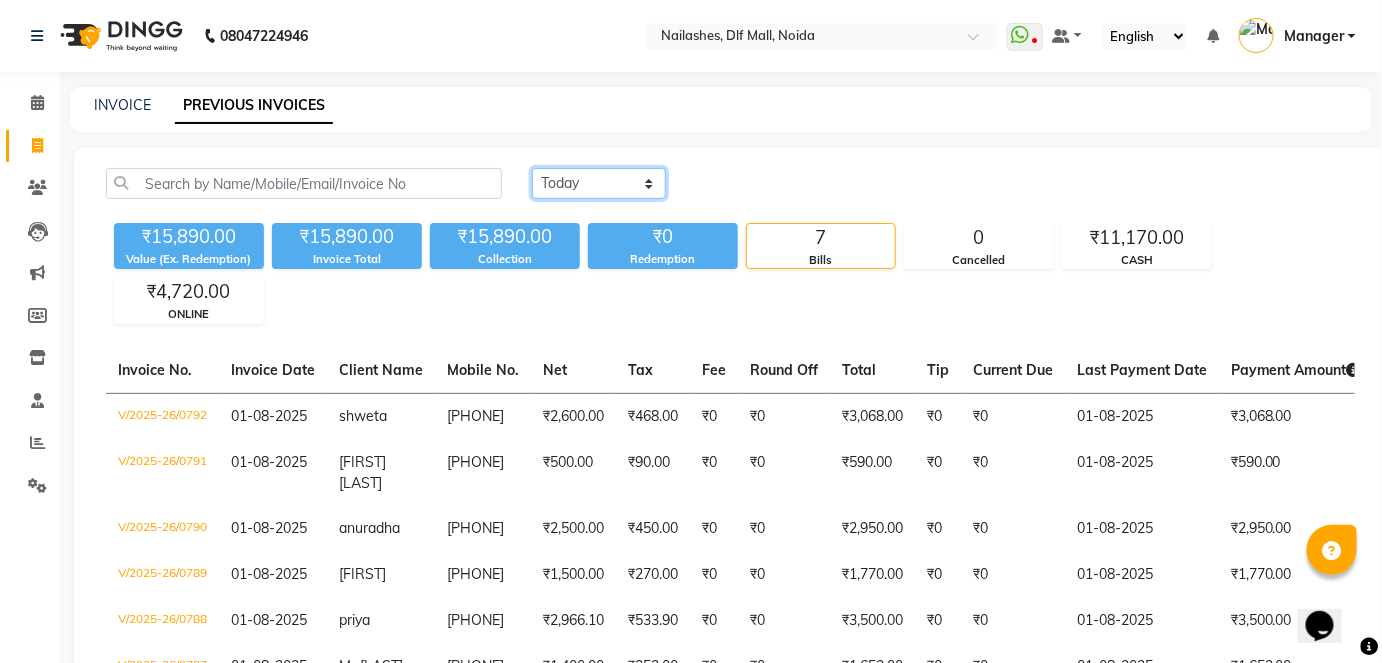 click on "Today Yesterday Custom Range" 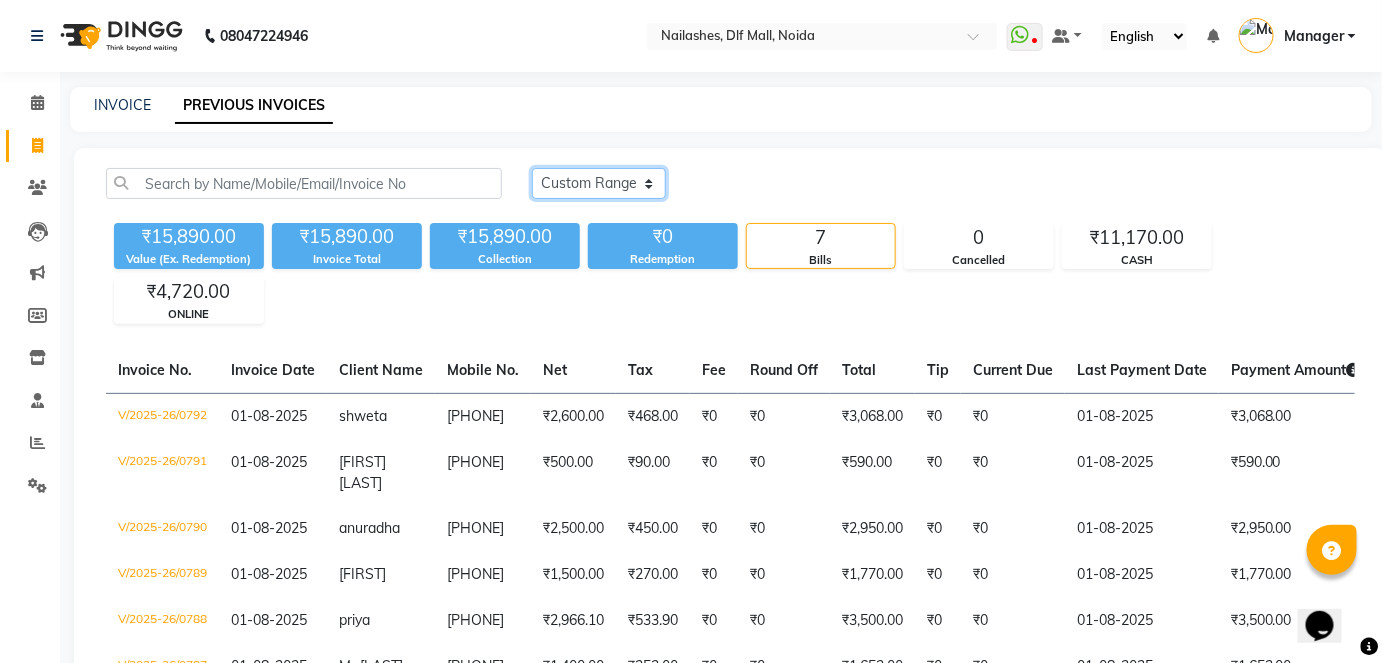 click on "Today Yesterday Custom Range" 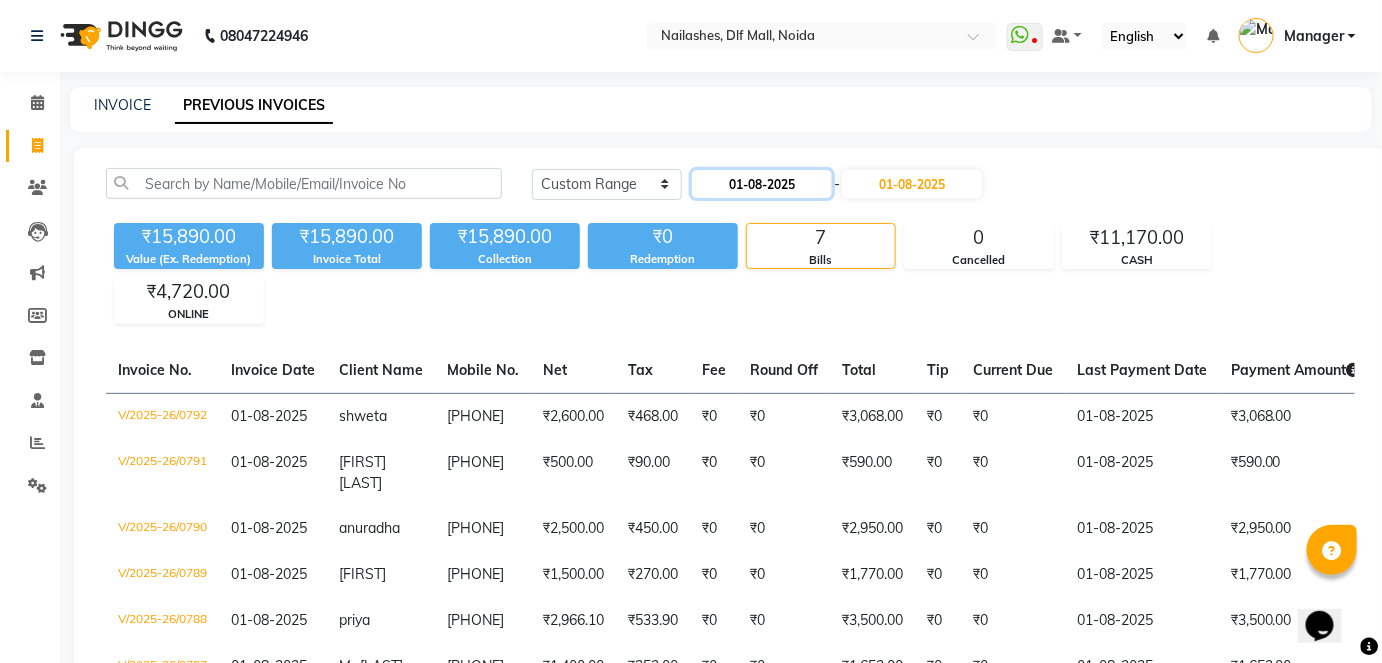 click on "01-08-2025" 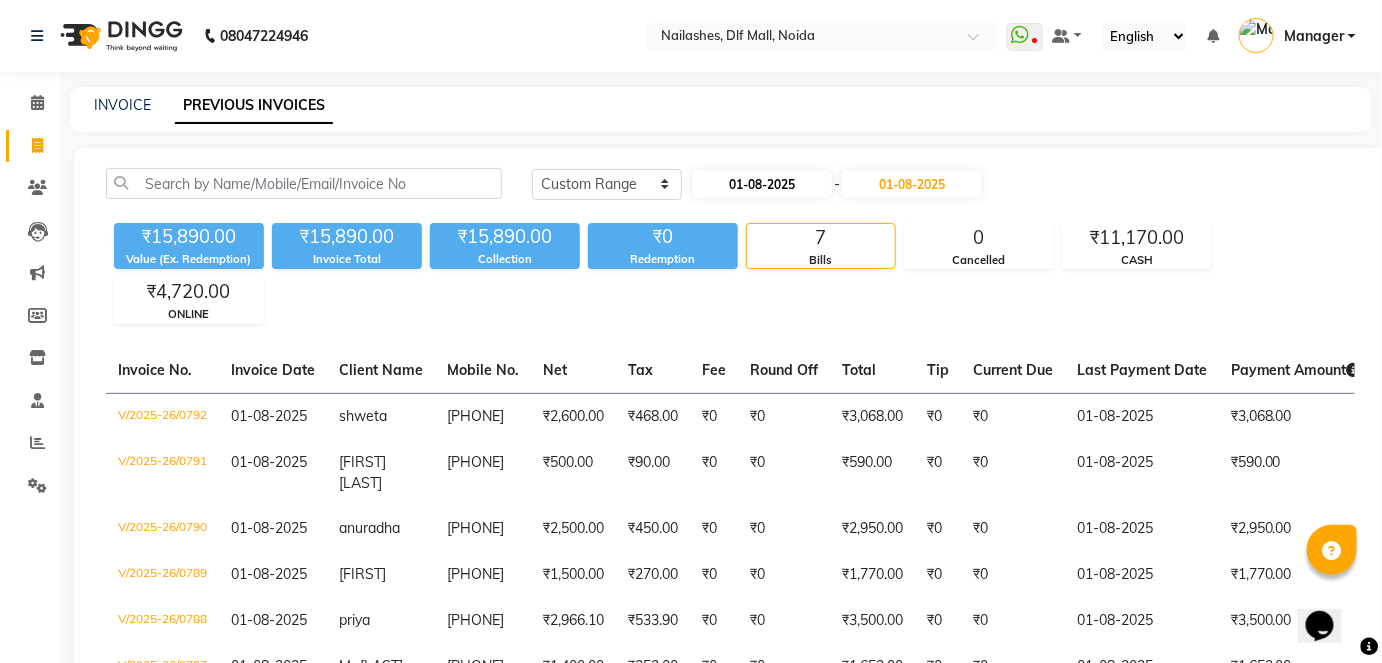 select on "8" 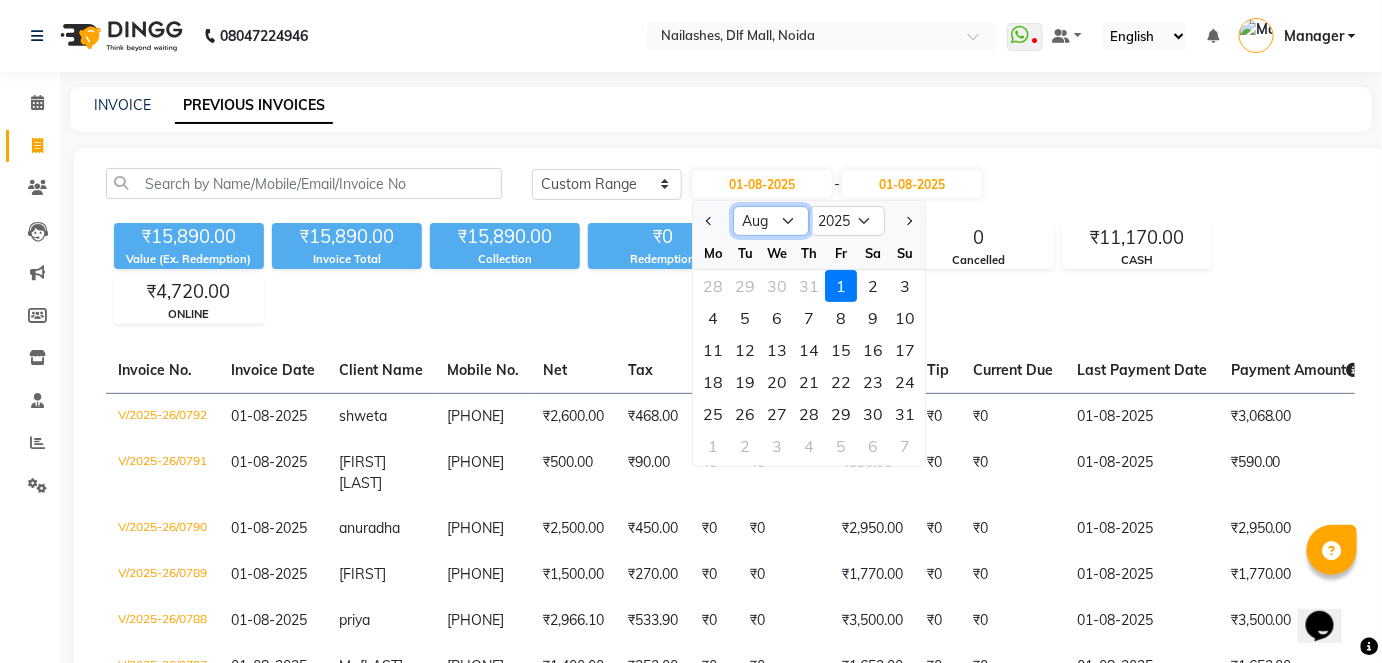 click on "Jan Feb Mar Apr May Jun Jul Aug Sep Oct Nov Dec" 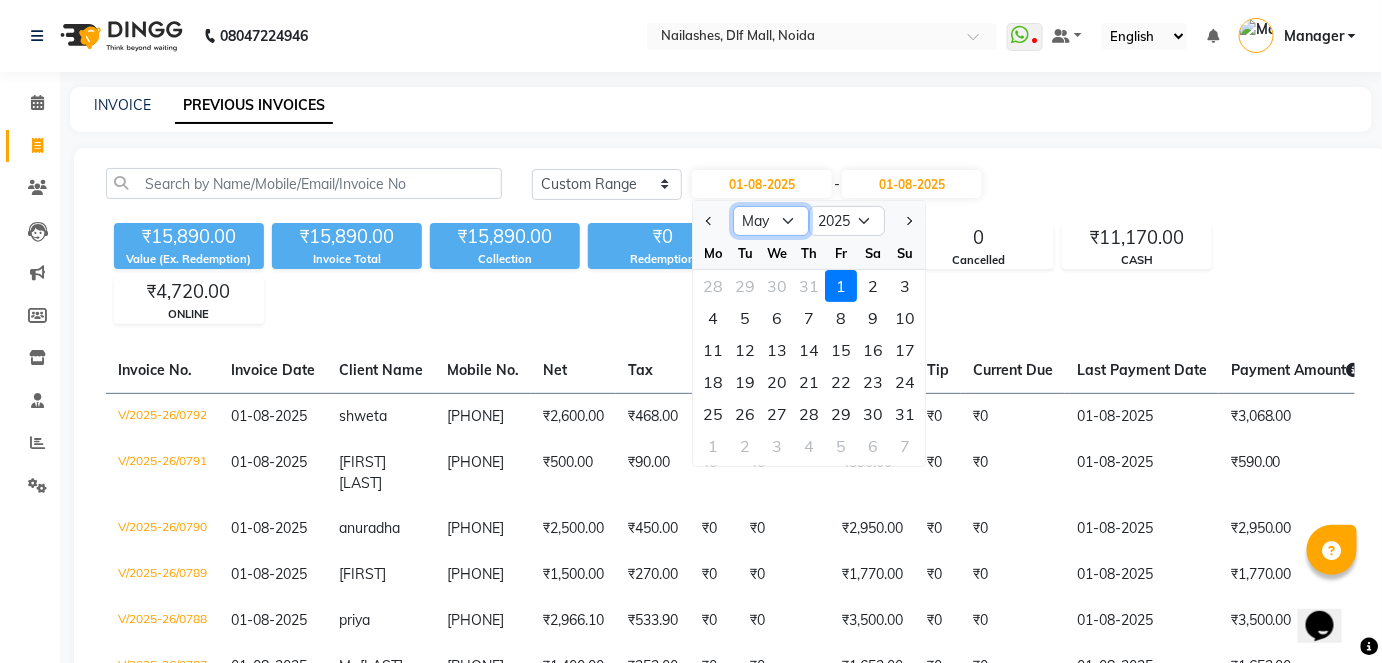 click on "Jan Feb Mar Apr May Jun Jul Aug Sep Oct Nov Dec" 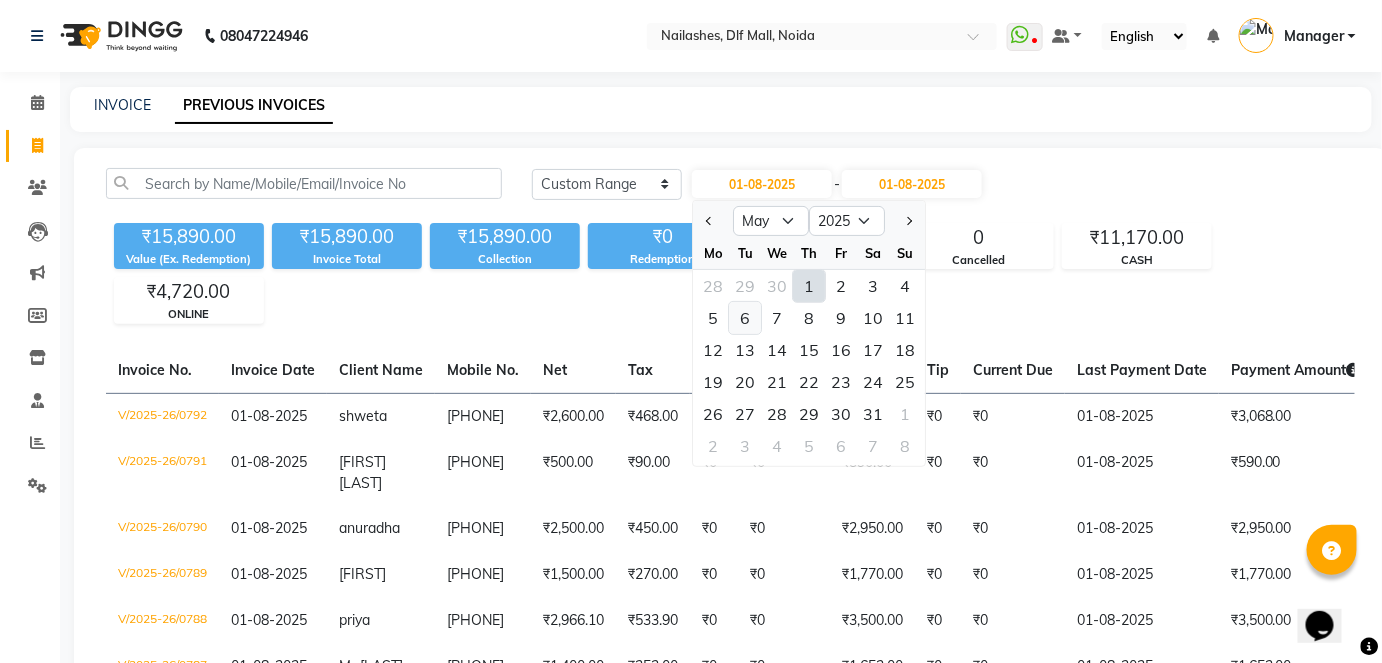 click on "6" 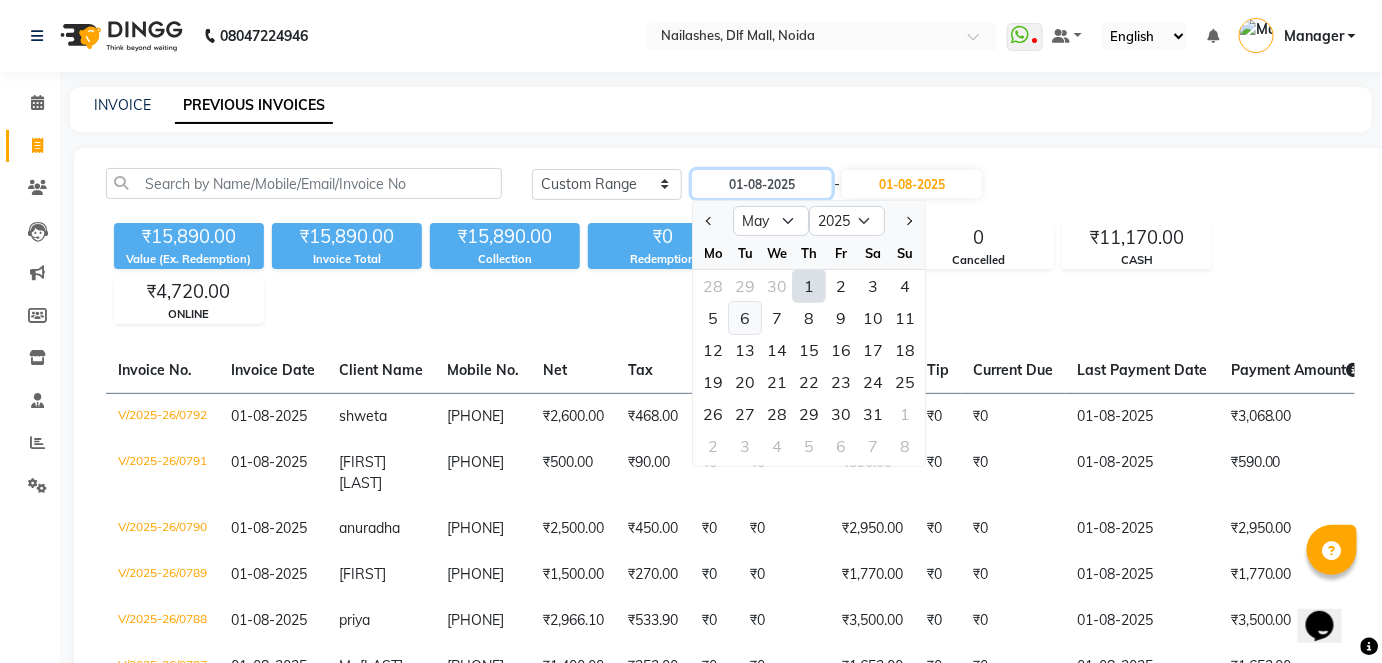 type on "06-05-2025" 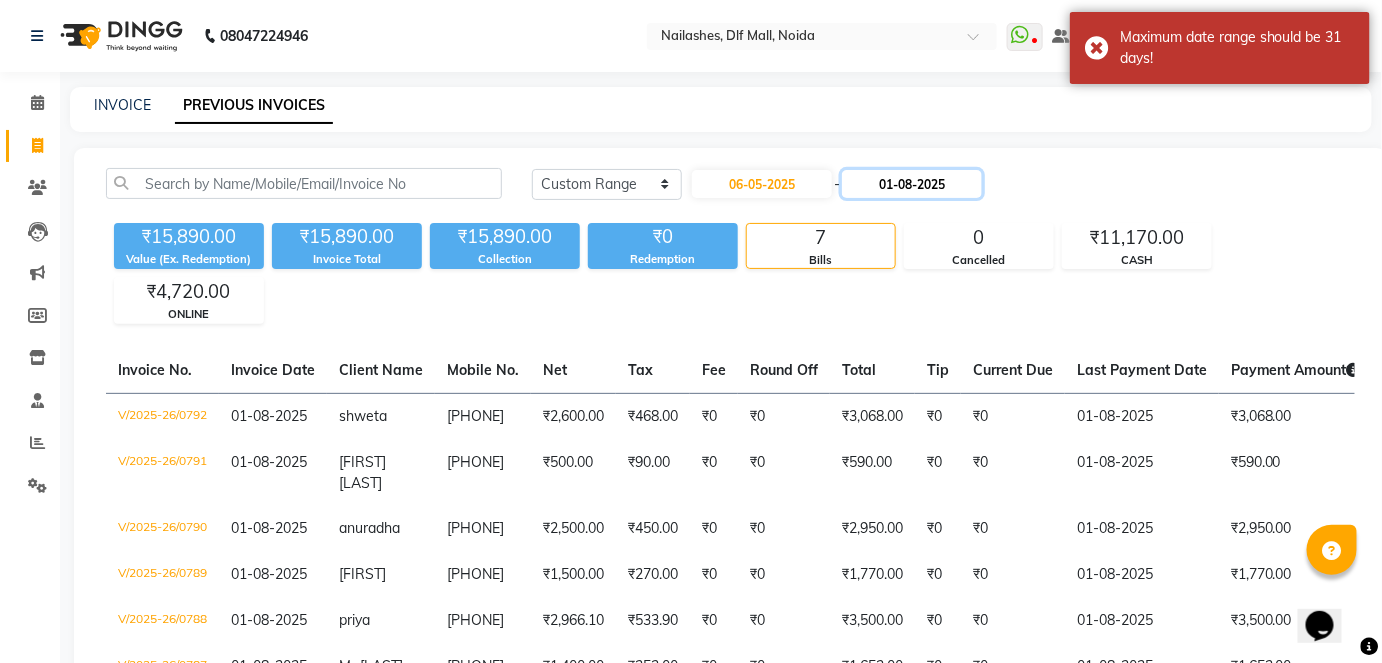 click on "01-08-2025" 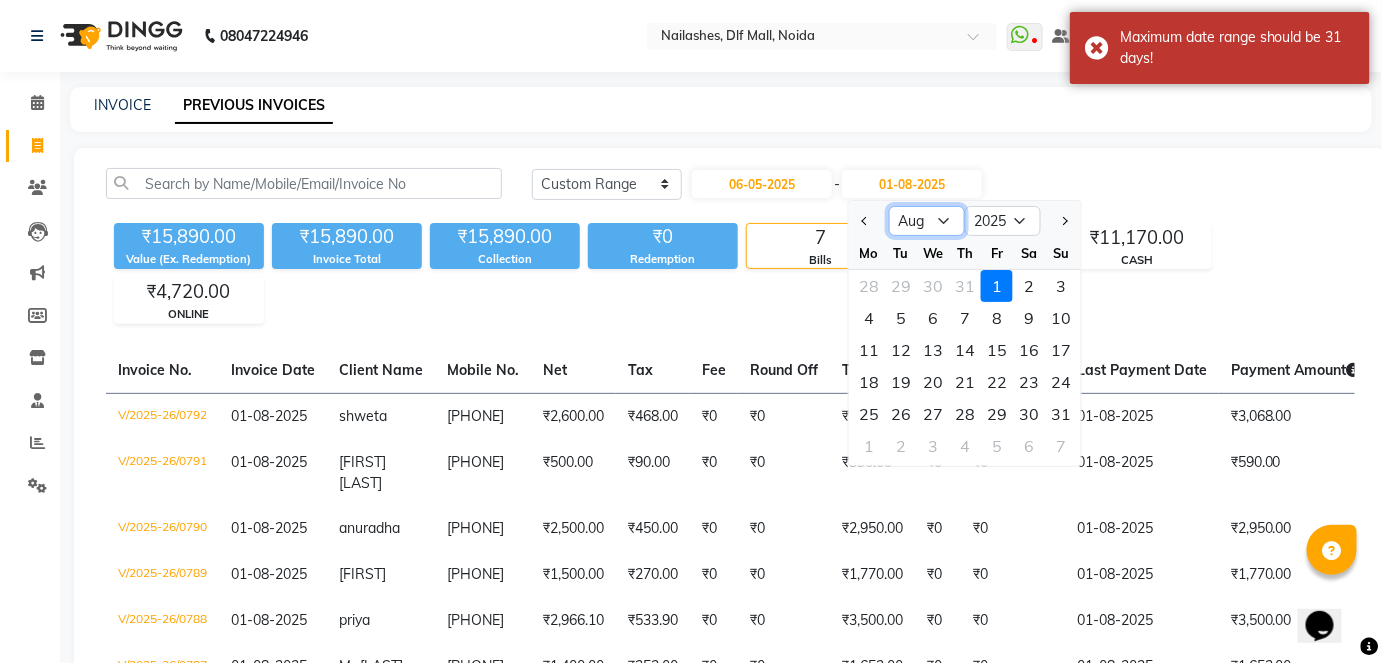 click on "May Jun Jul Aug Sep Oct Nov Dec" 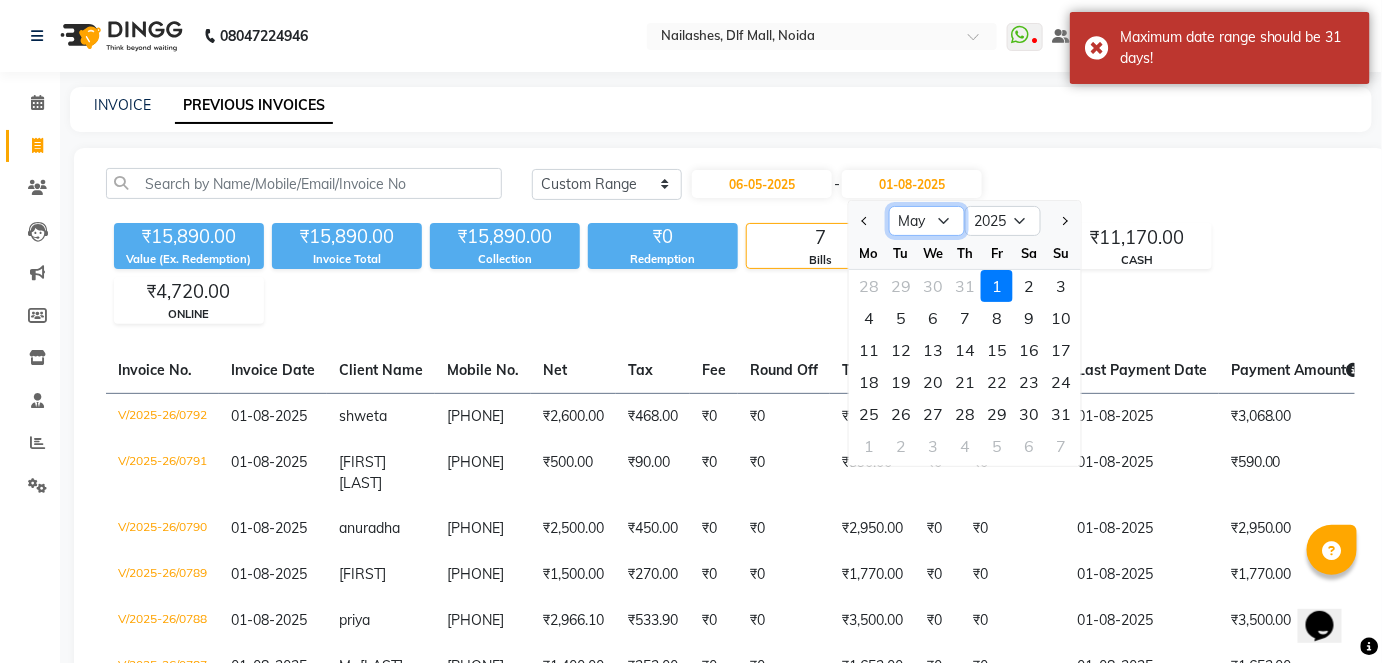 click on "May Jun Jul Aug Sep Oct Nov Dec" 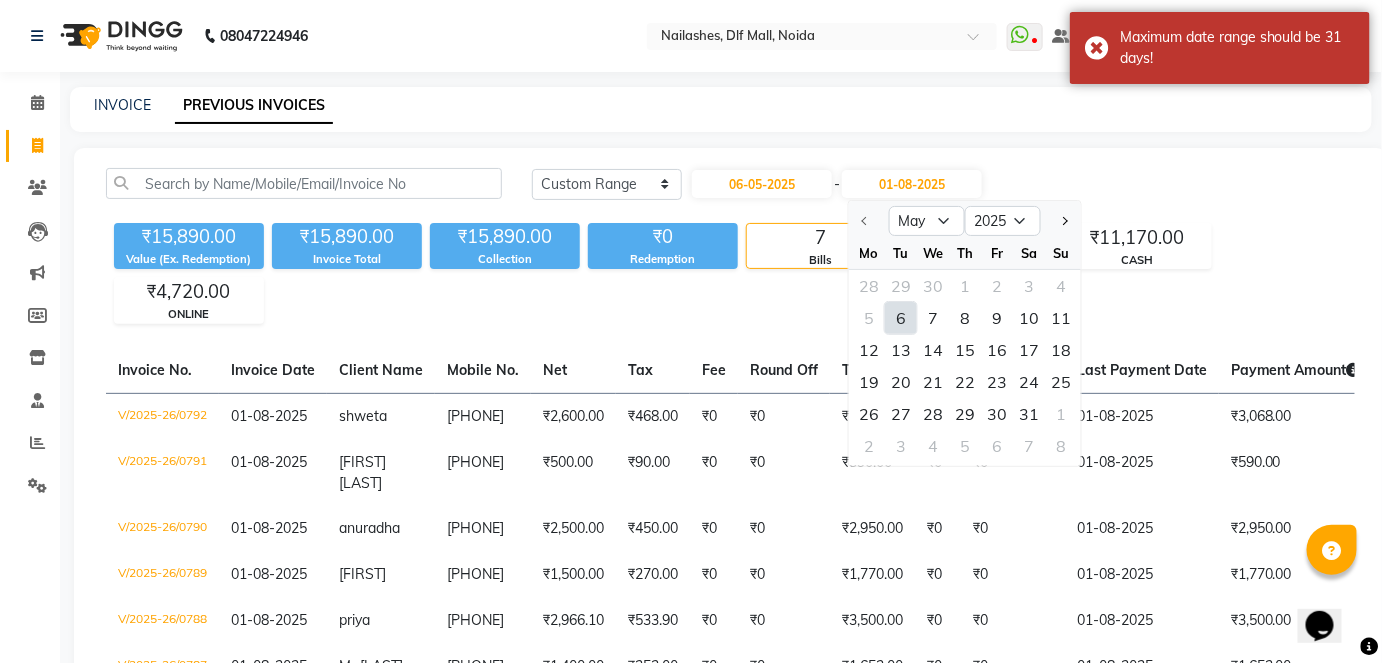 click on "6" 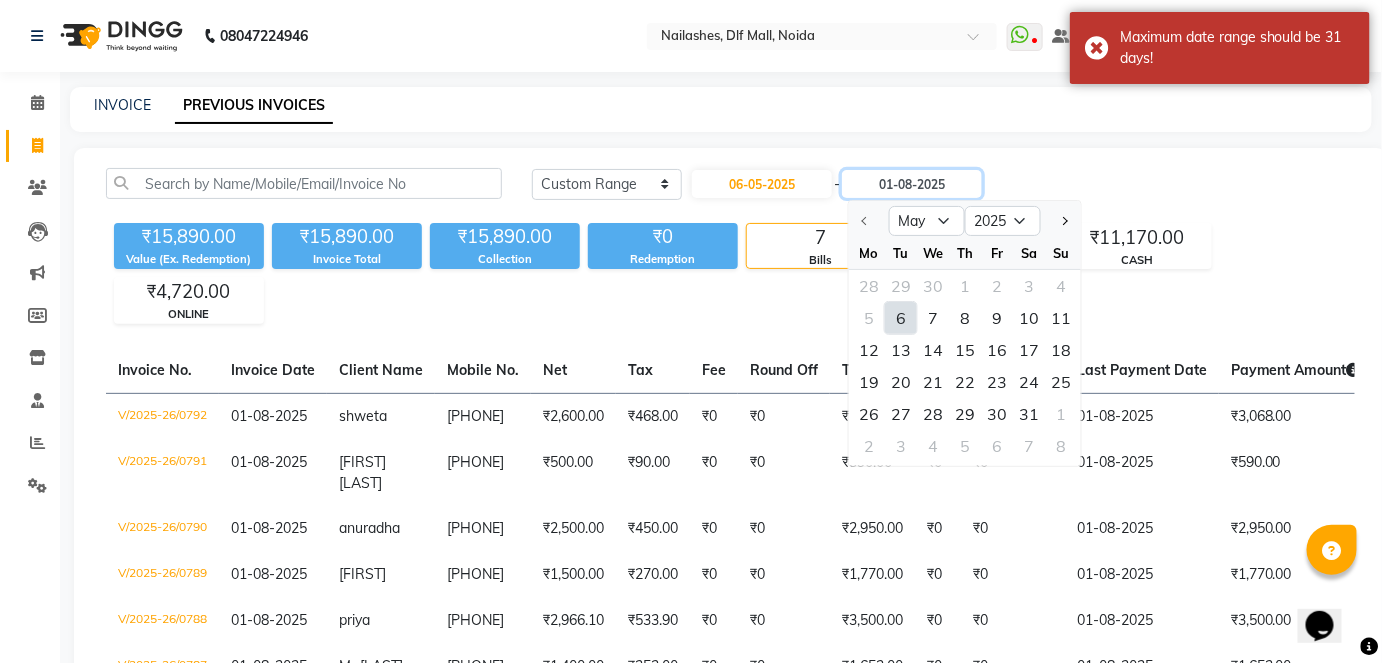 type on "06-05-2025" 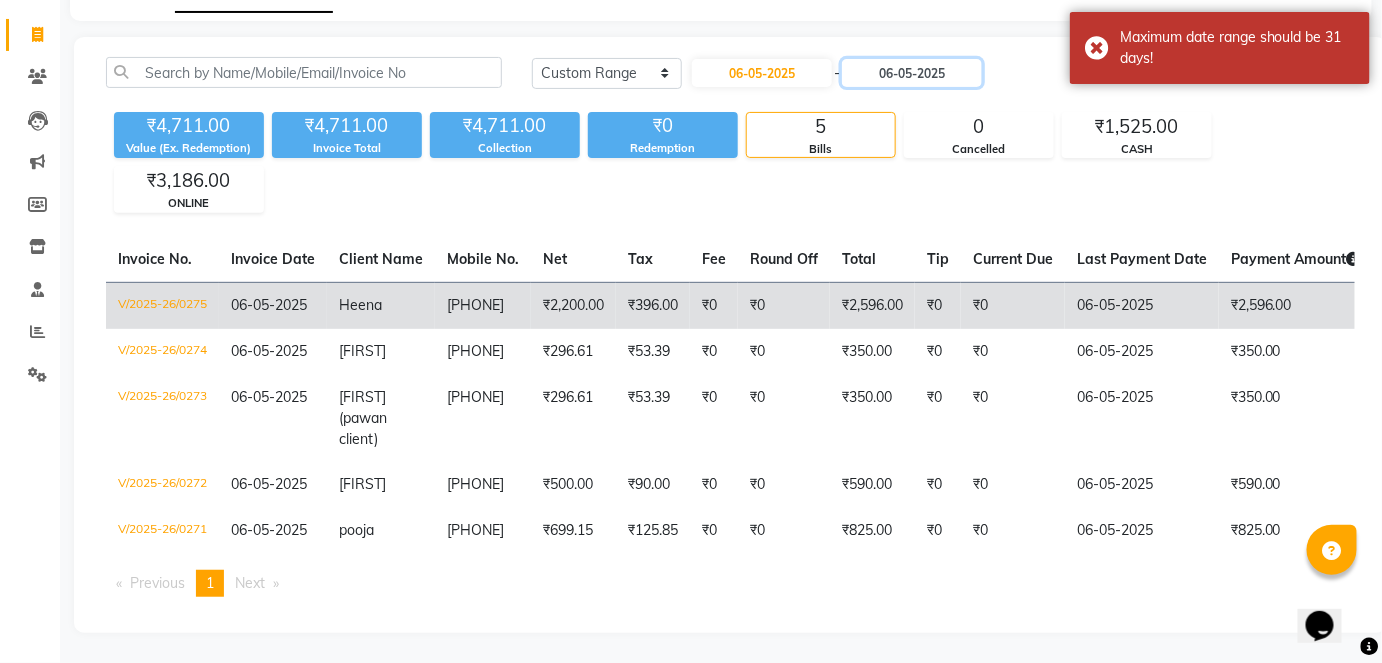 scroll, scrollTop: 121, scrollLeft: 0, axis: vertical 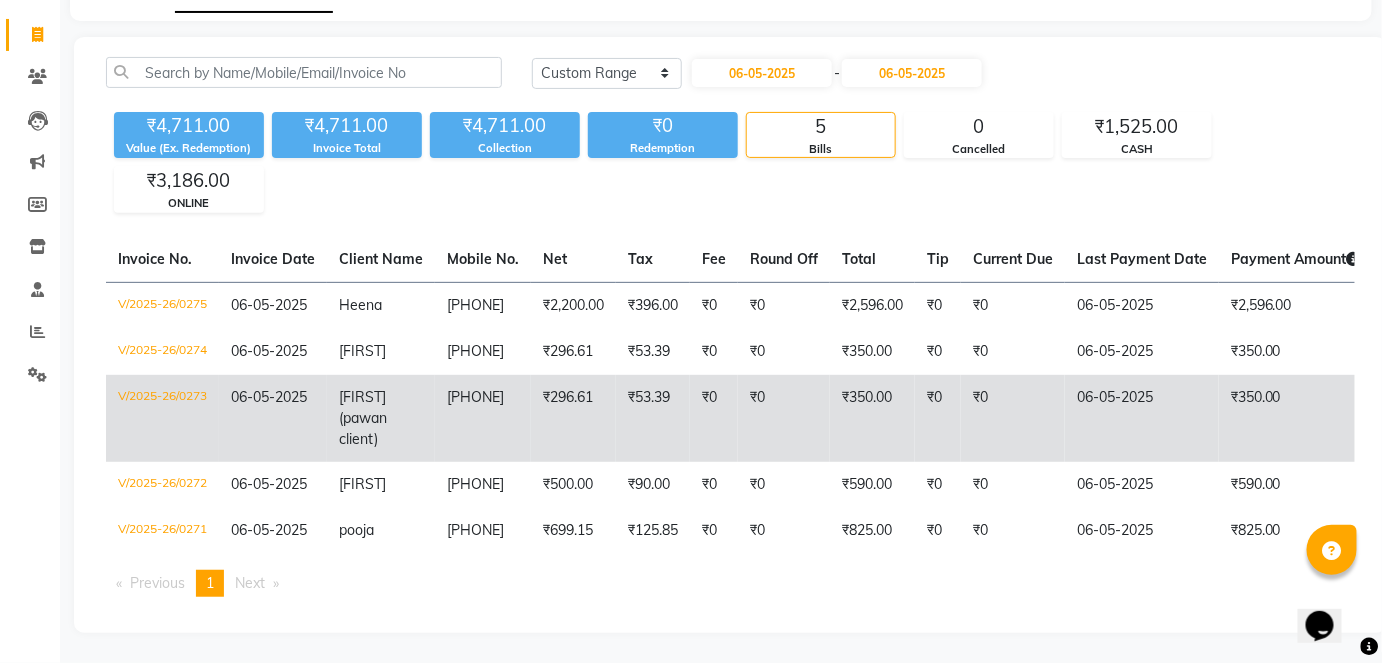 click on "[PHONE]" 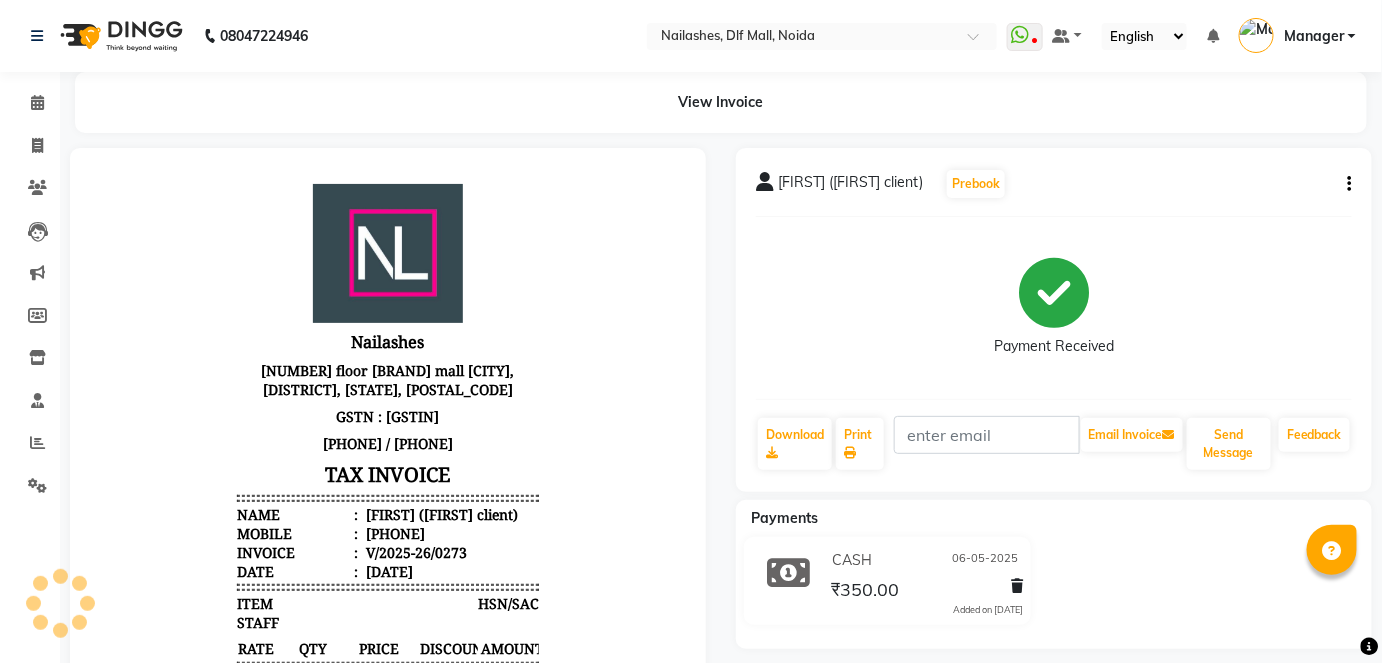 scroll, scrollTop: 0, scrollLeft: 0, axis: both 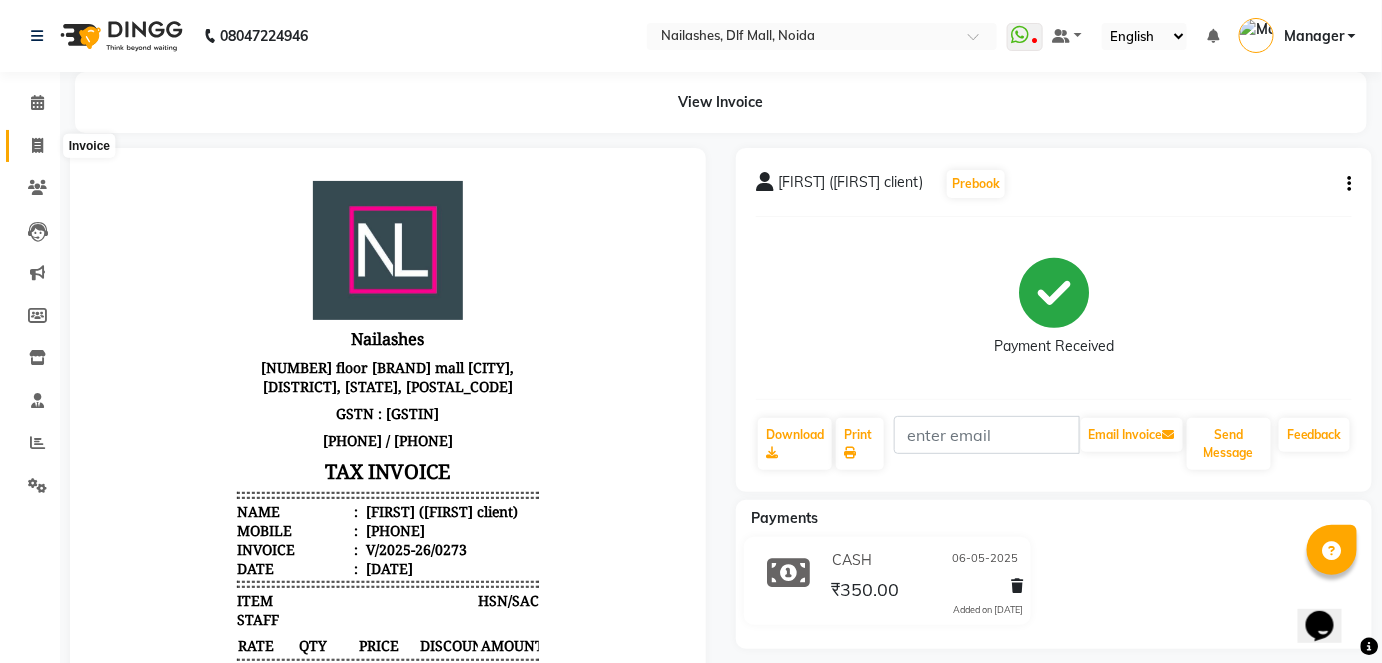 click 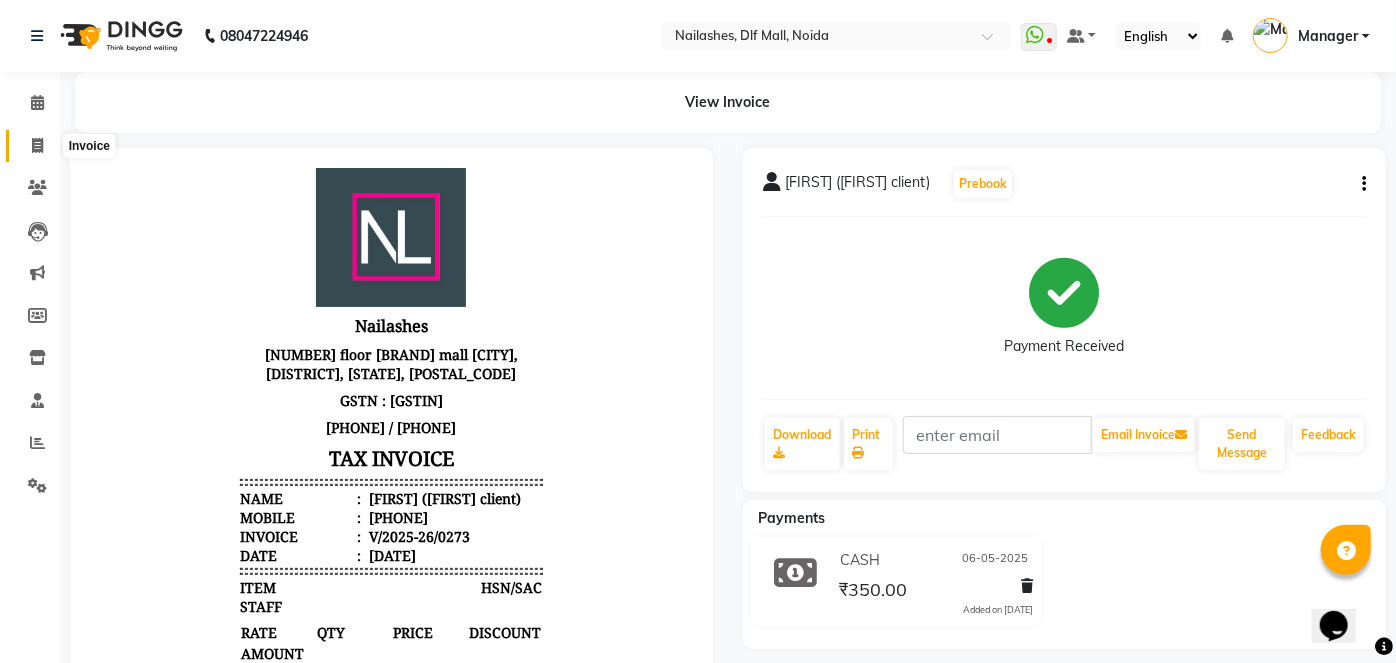 select on "5188" 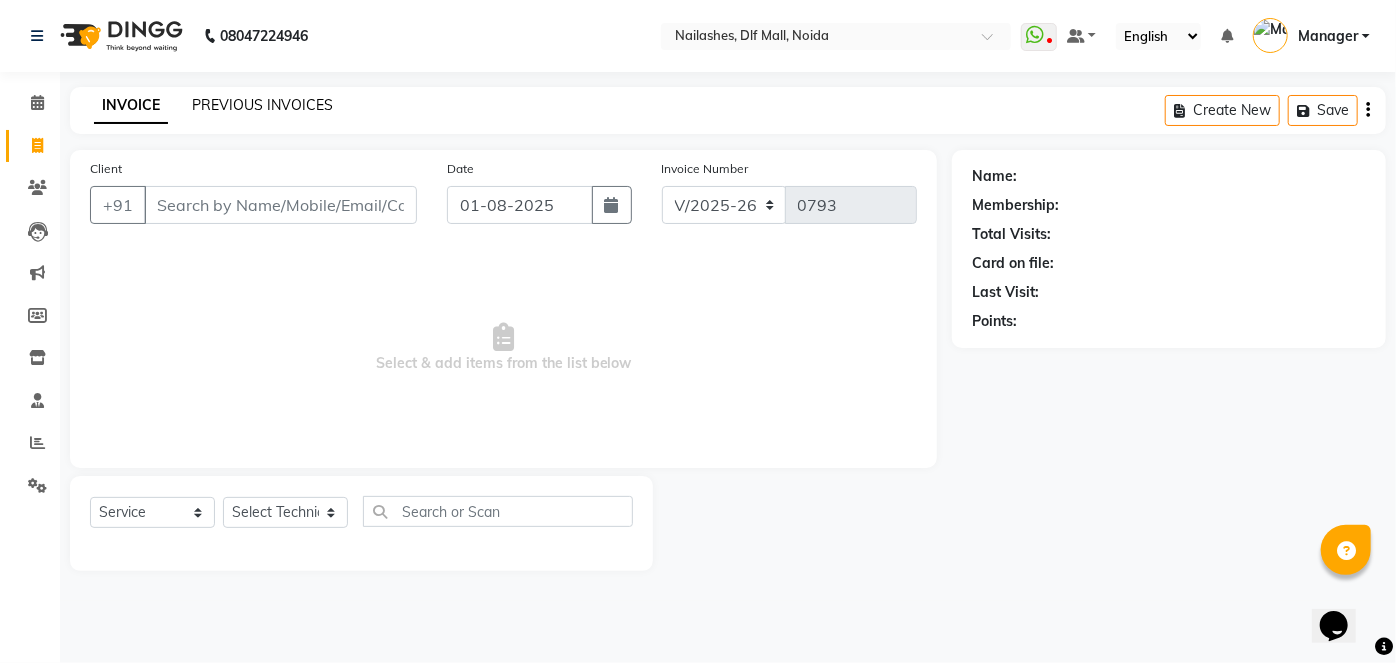 click on "PREVIOUS INVOICES" 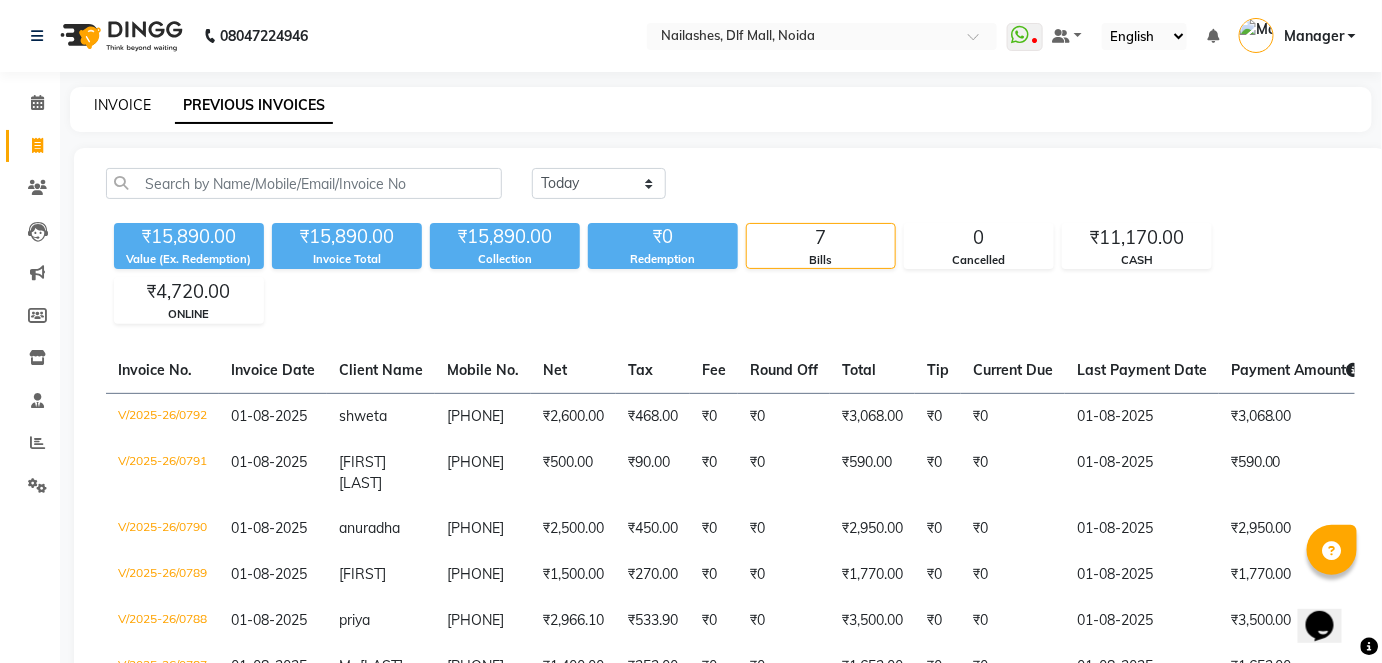 click on "INVOICE" 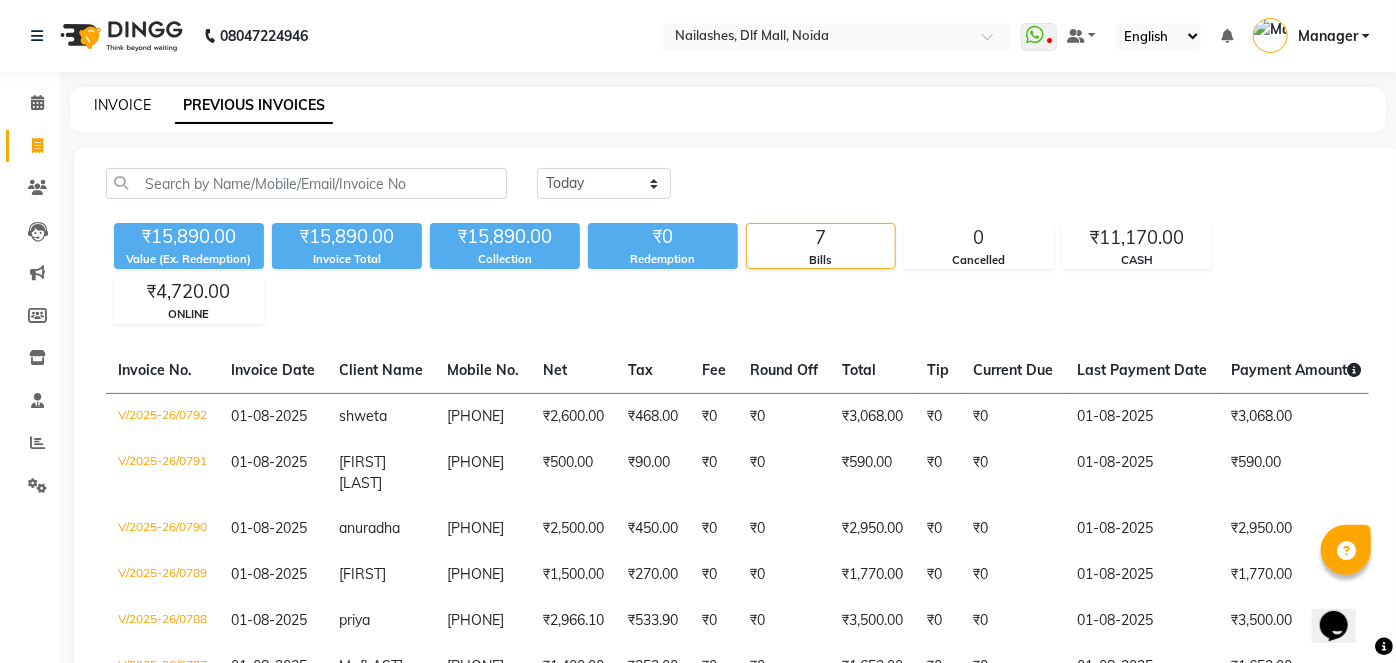 select on "5188" 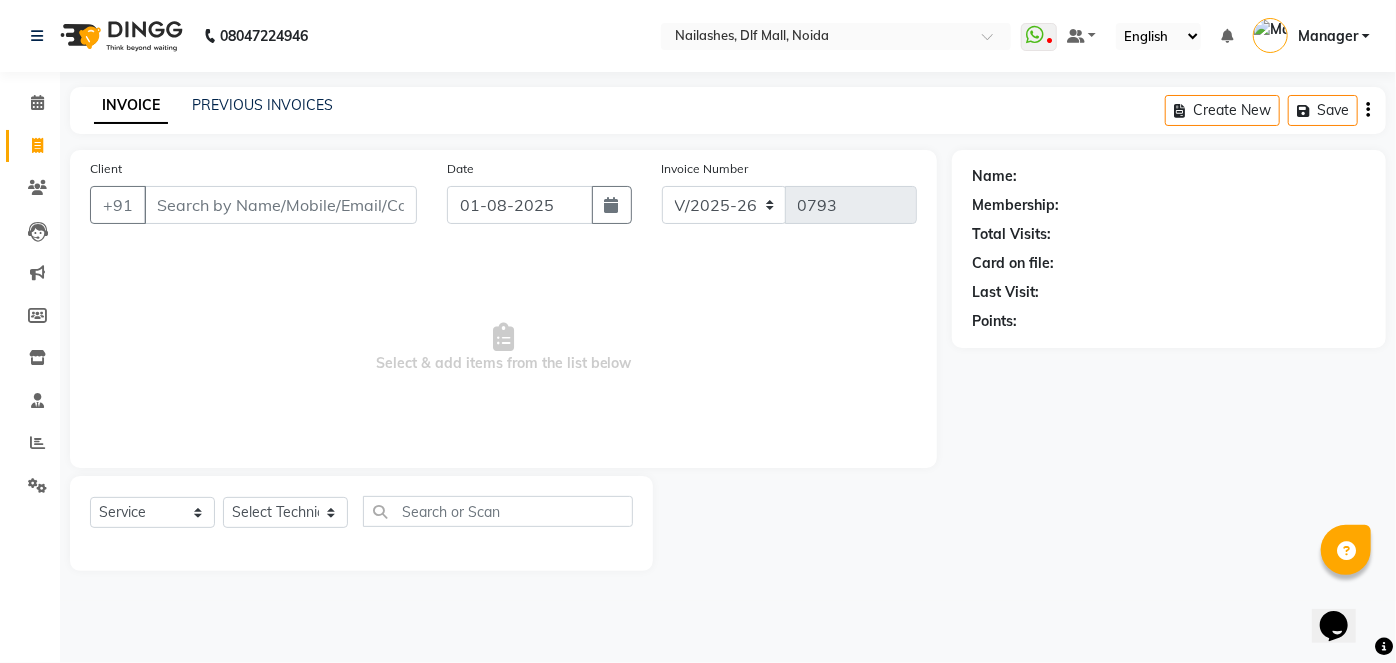 click on "Client" at bounding box center [280, 205] 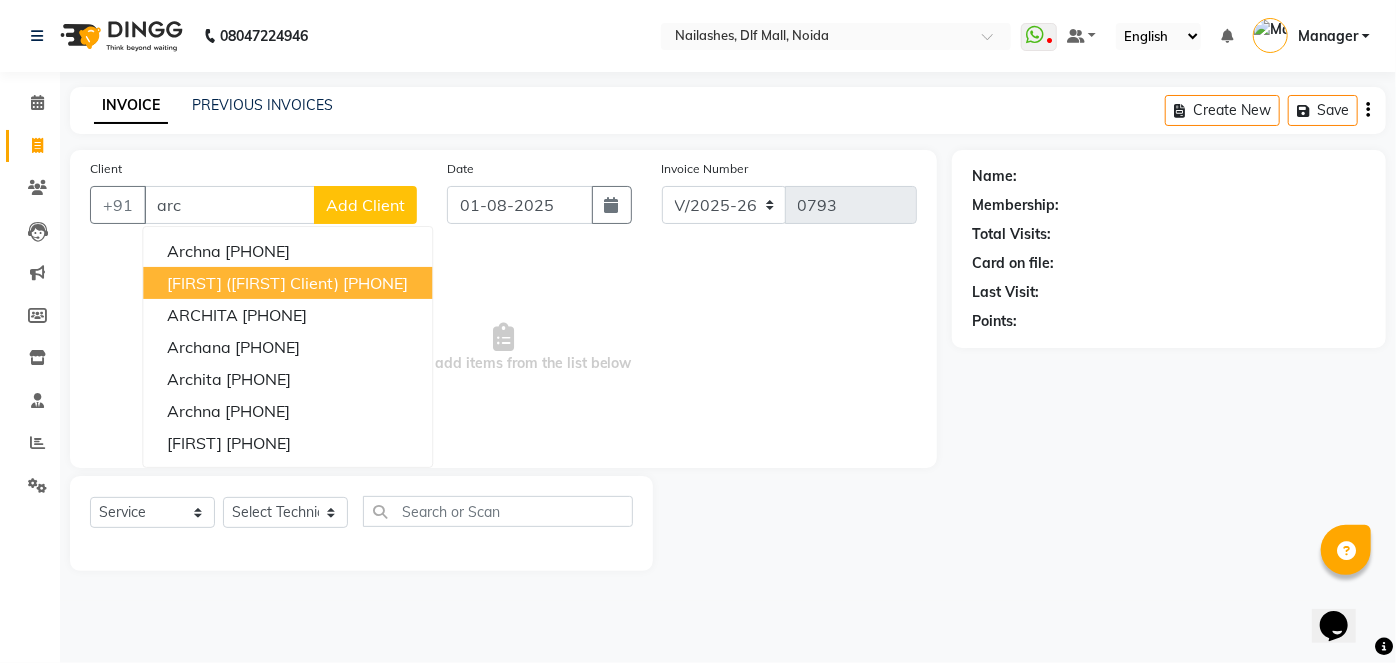 click on "[PHONE]" at bounding box center (375, 283) 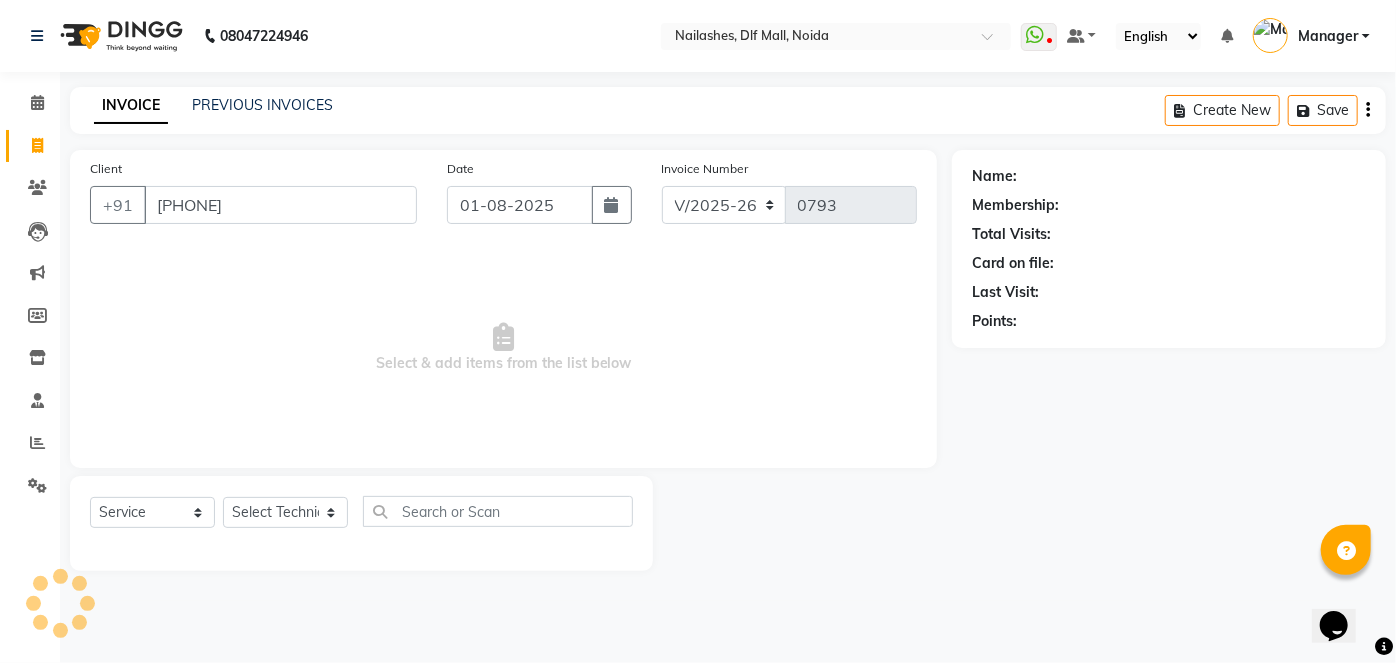 type on "[PHONE]" 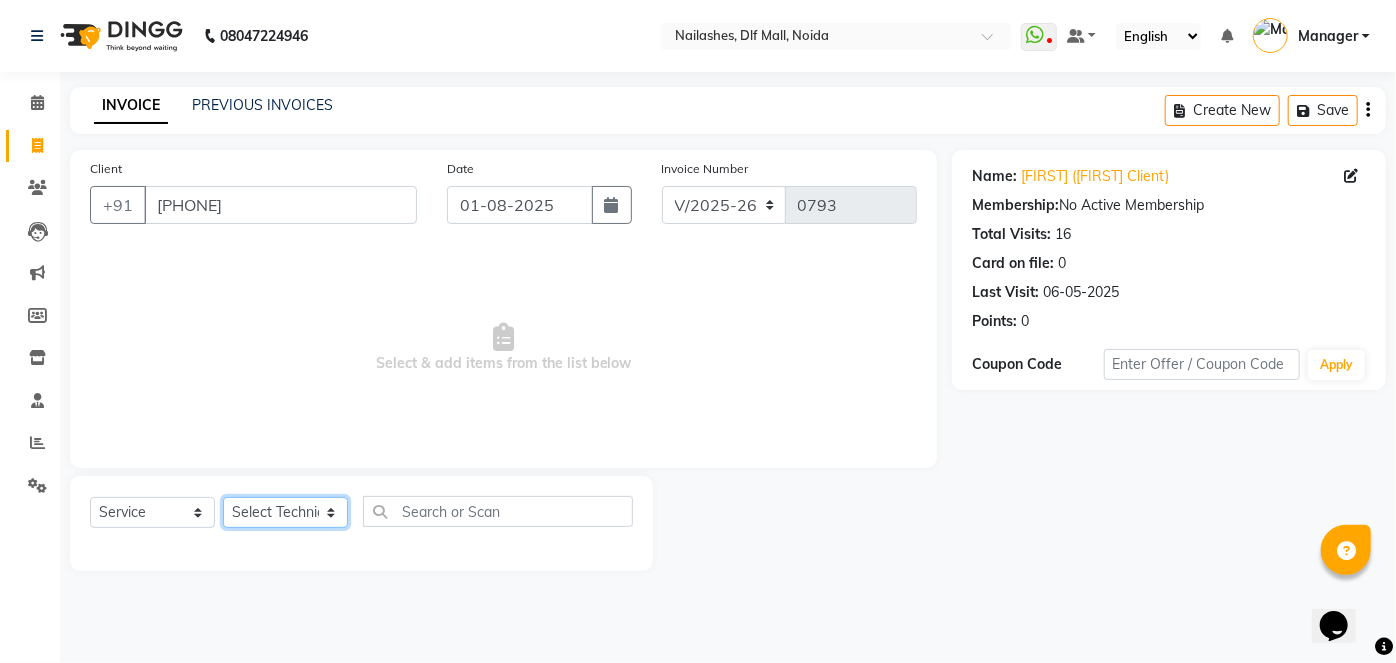 click on "Select Technician [FIRST] [LAST] [TITLE] [FIRST] [FIRST] [FIRST] [FIRST] [FIRST] [FIRST]" 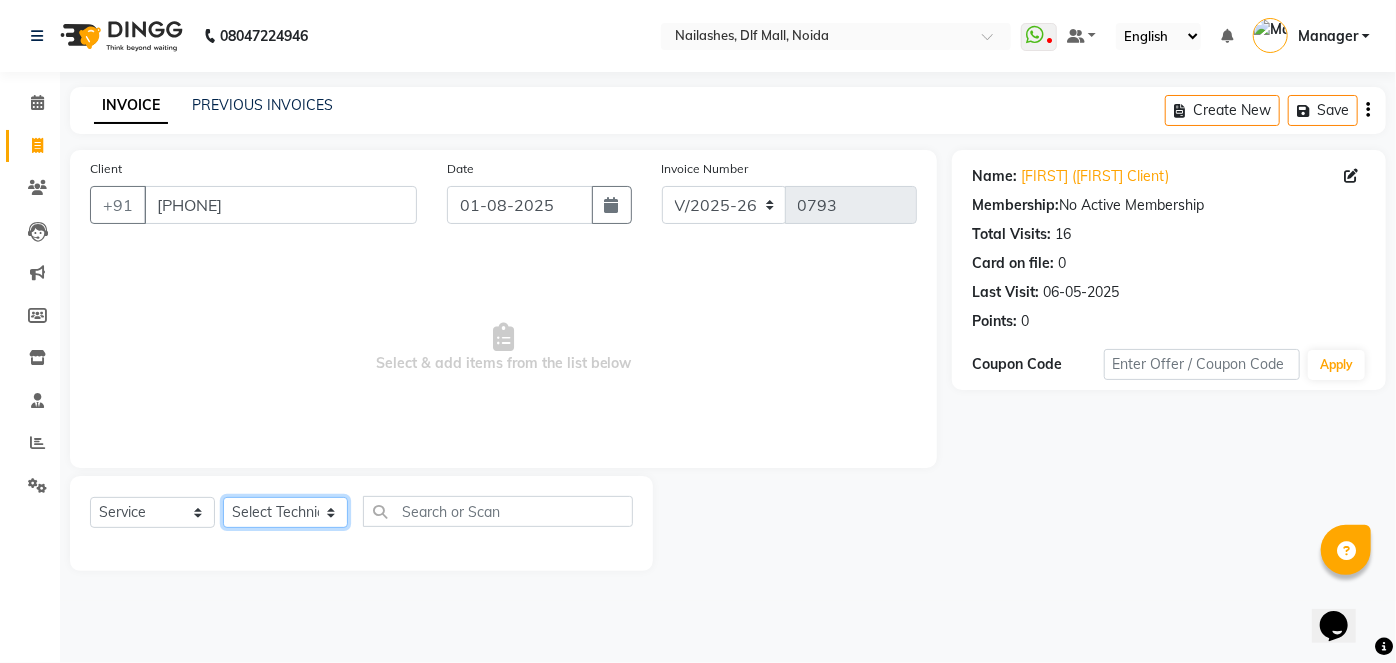 select on "[NUMBER]" 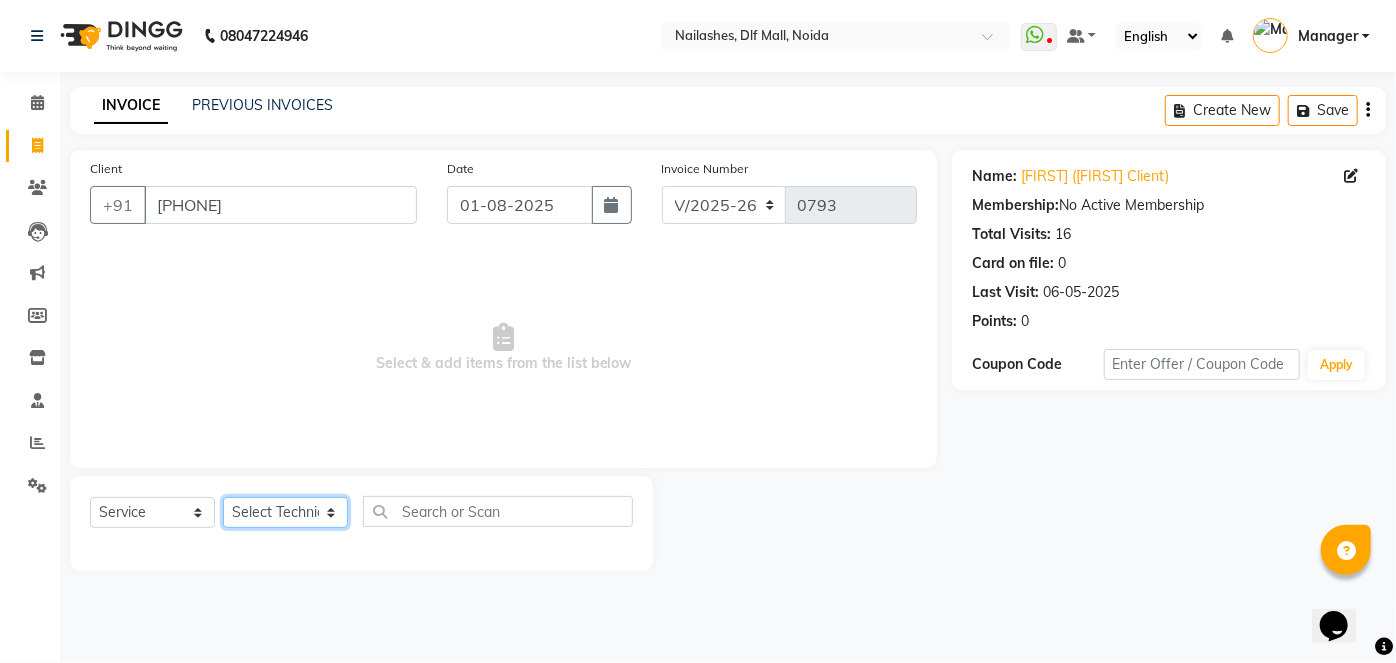 click on "Select Technician [FIRST] [LAST] [TITLE] [FIRST] [FIRST] [FIRST] [FIRST] [FIRST] [FIRST]" 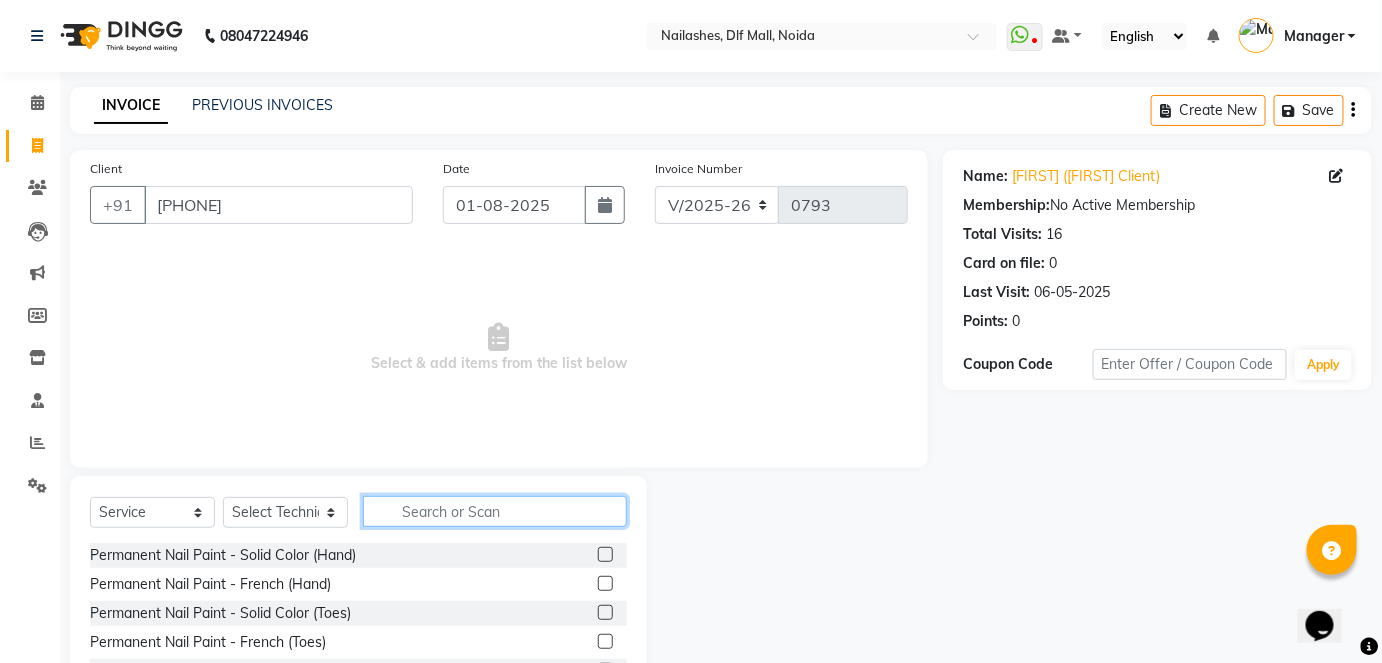 click 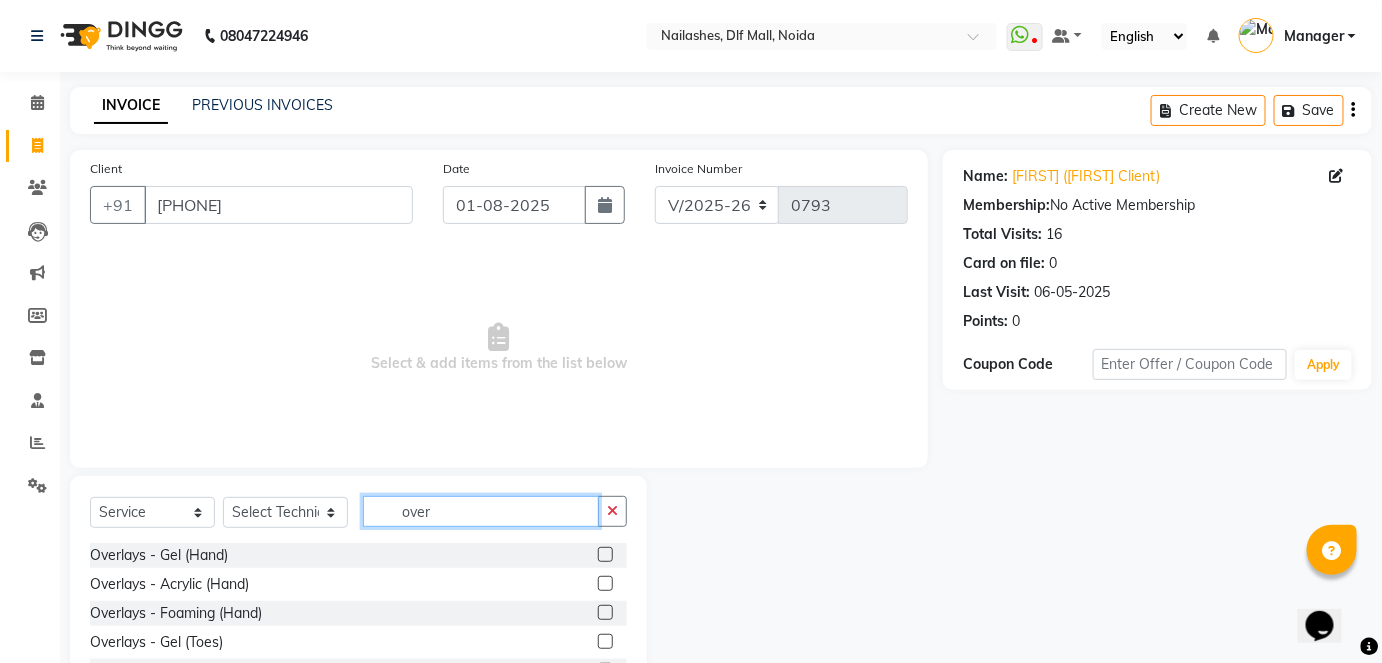 type on "over" 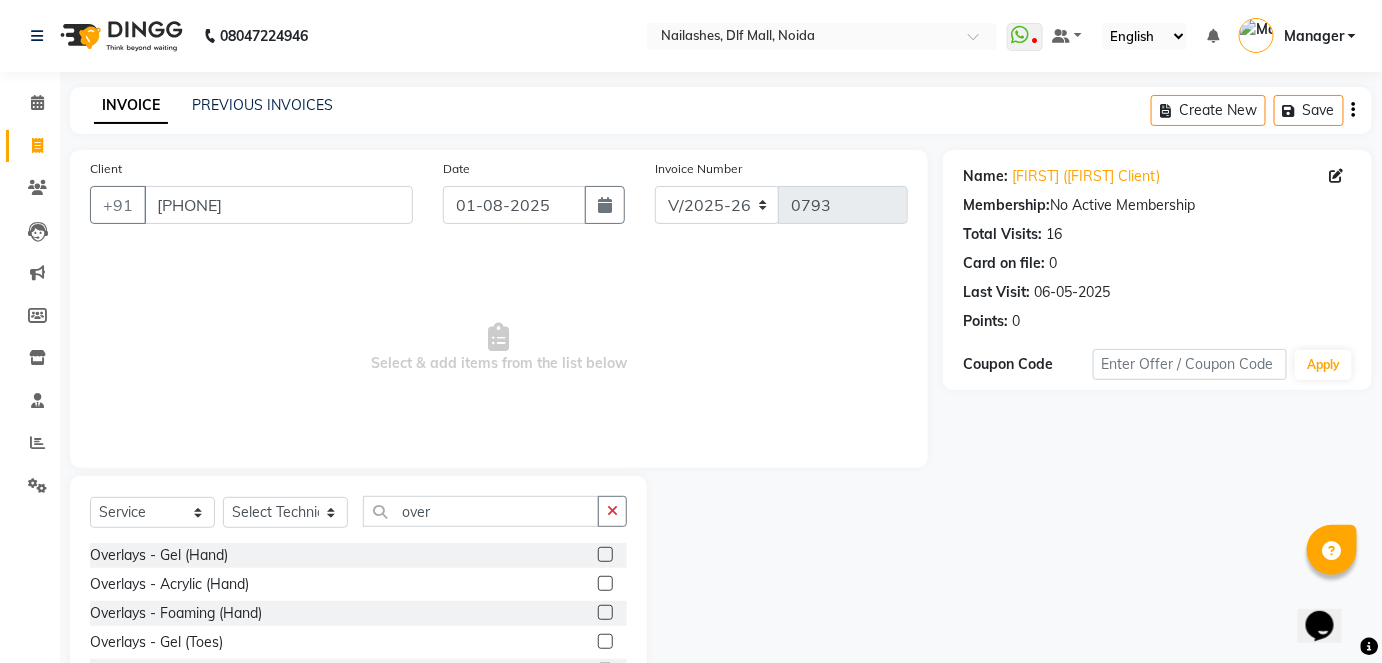 click 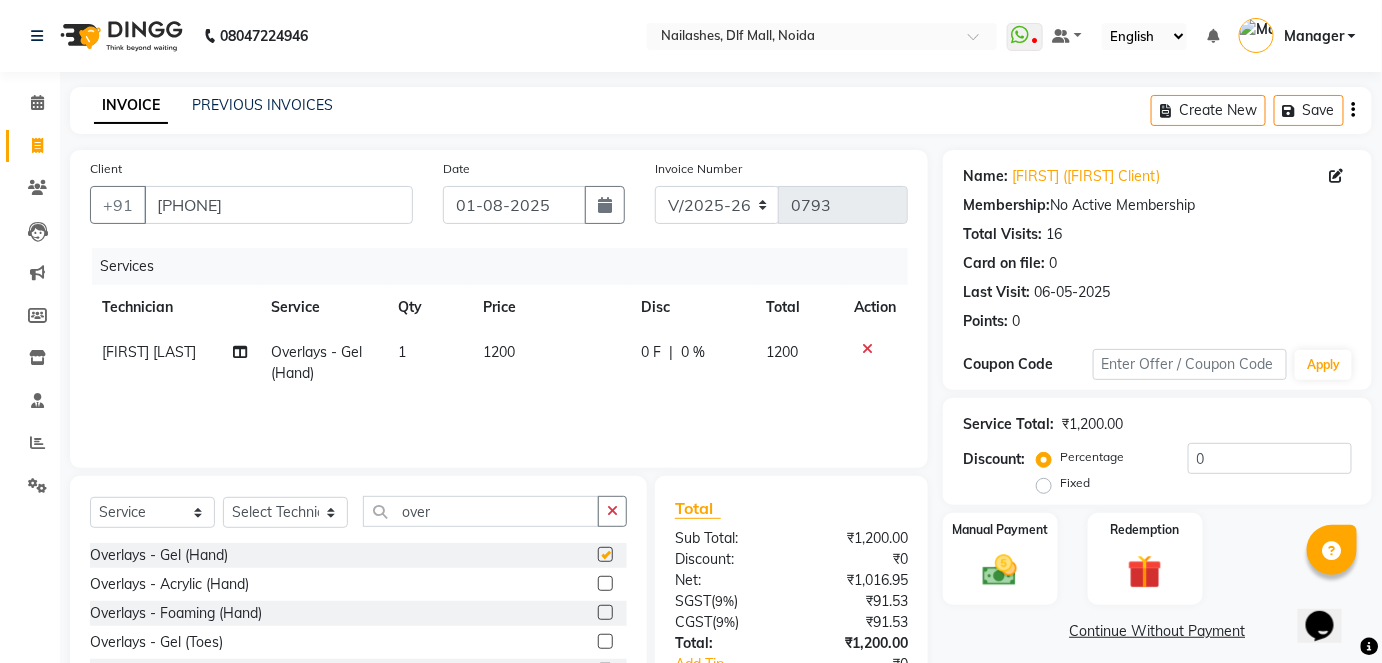 checkbox on "false" 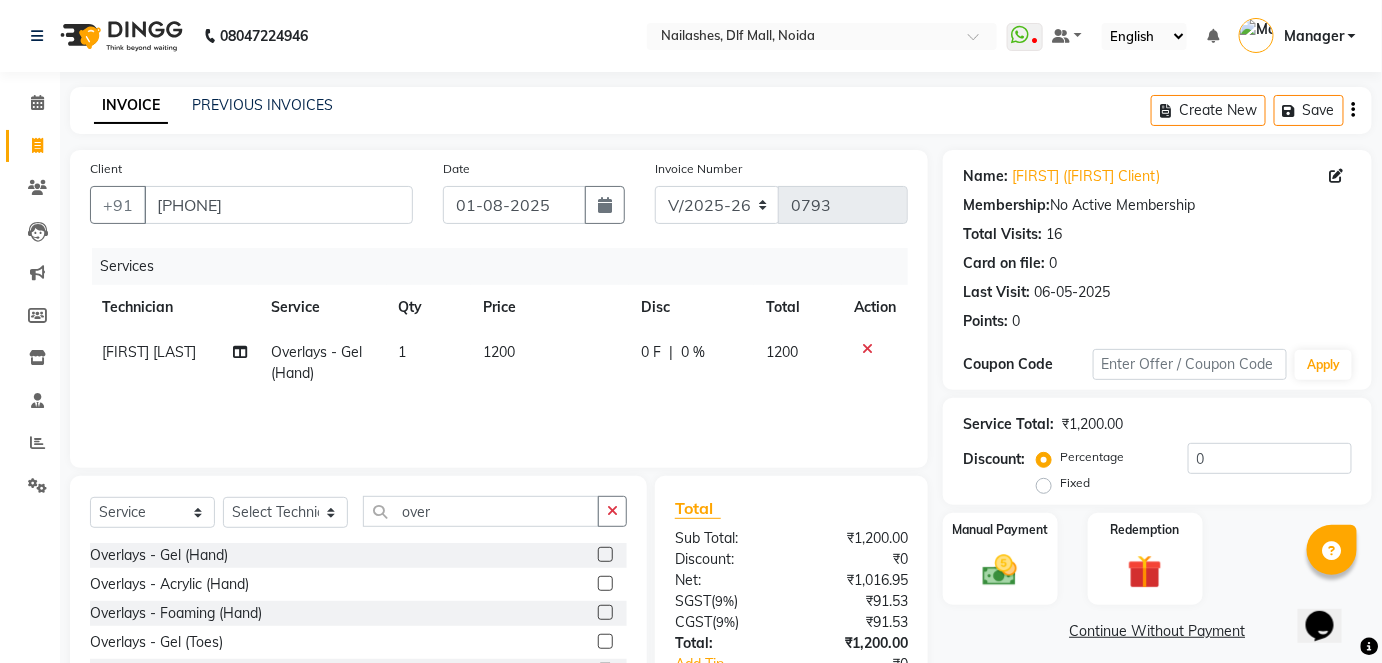 click on "1200" 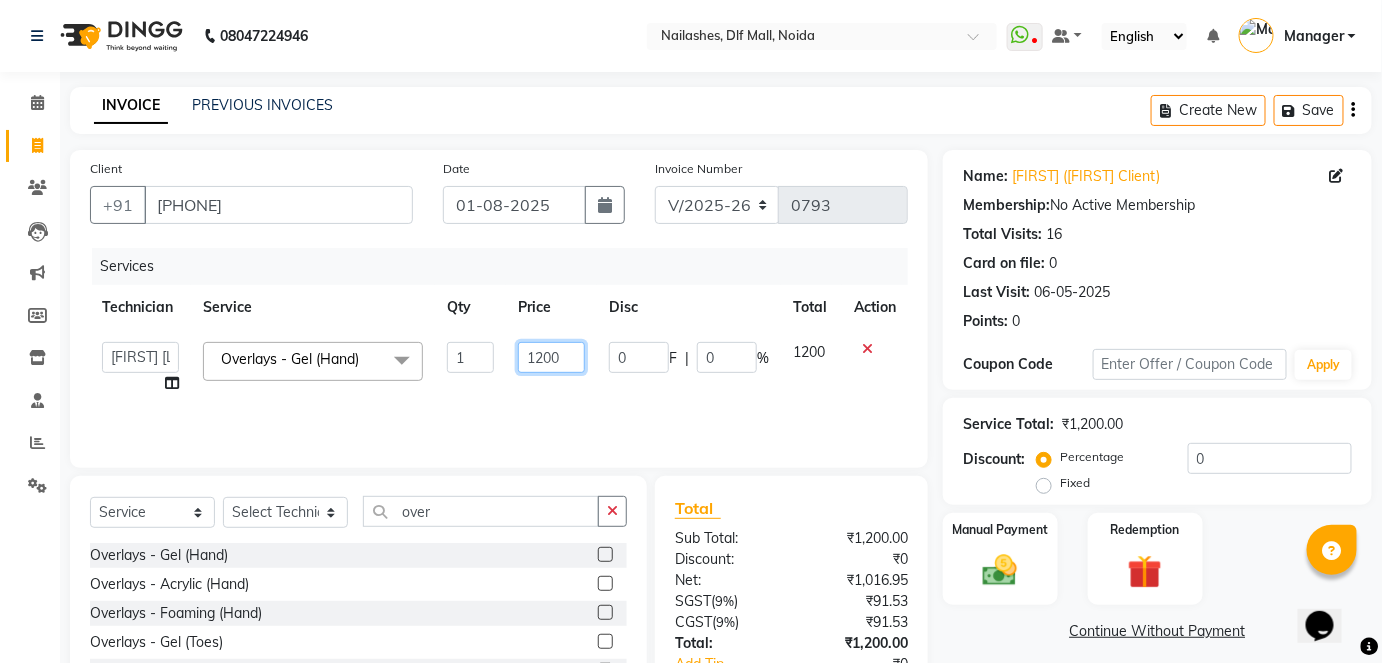 click on "1200" 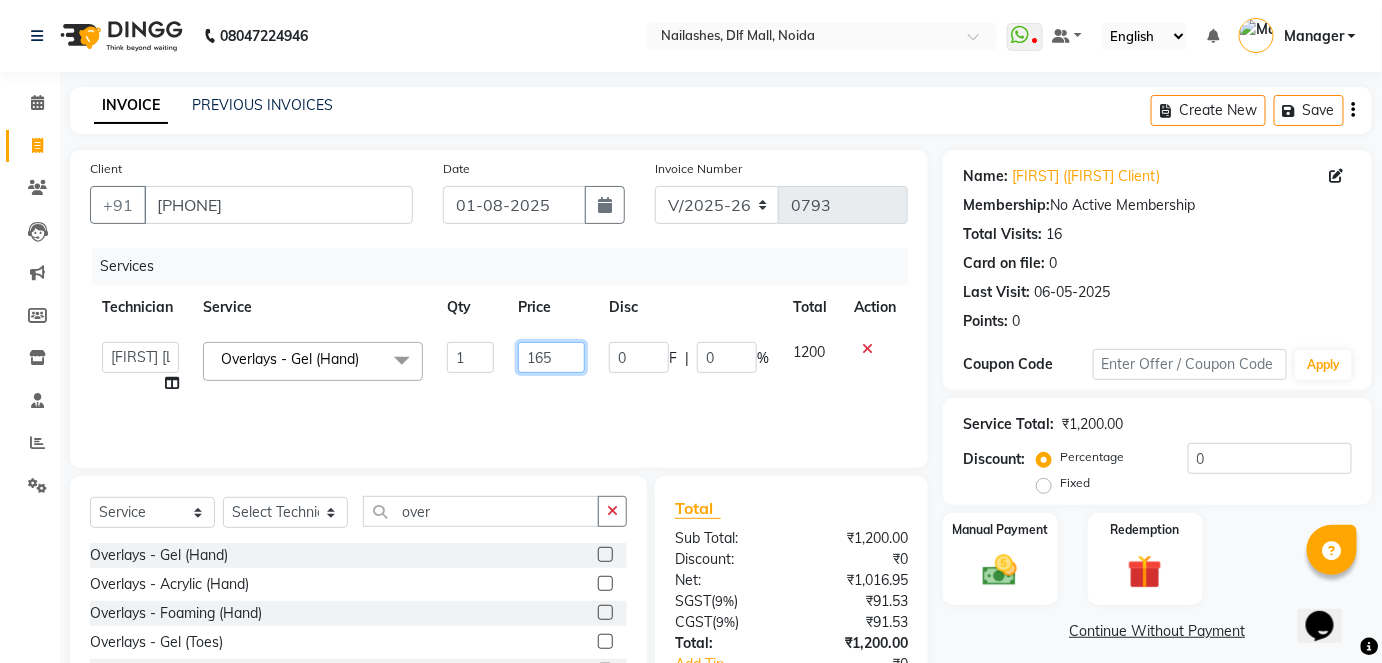 type on "1652" 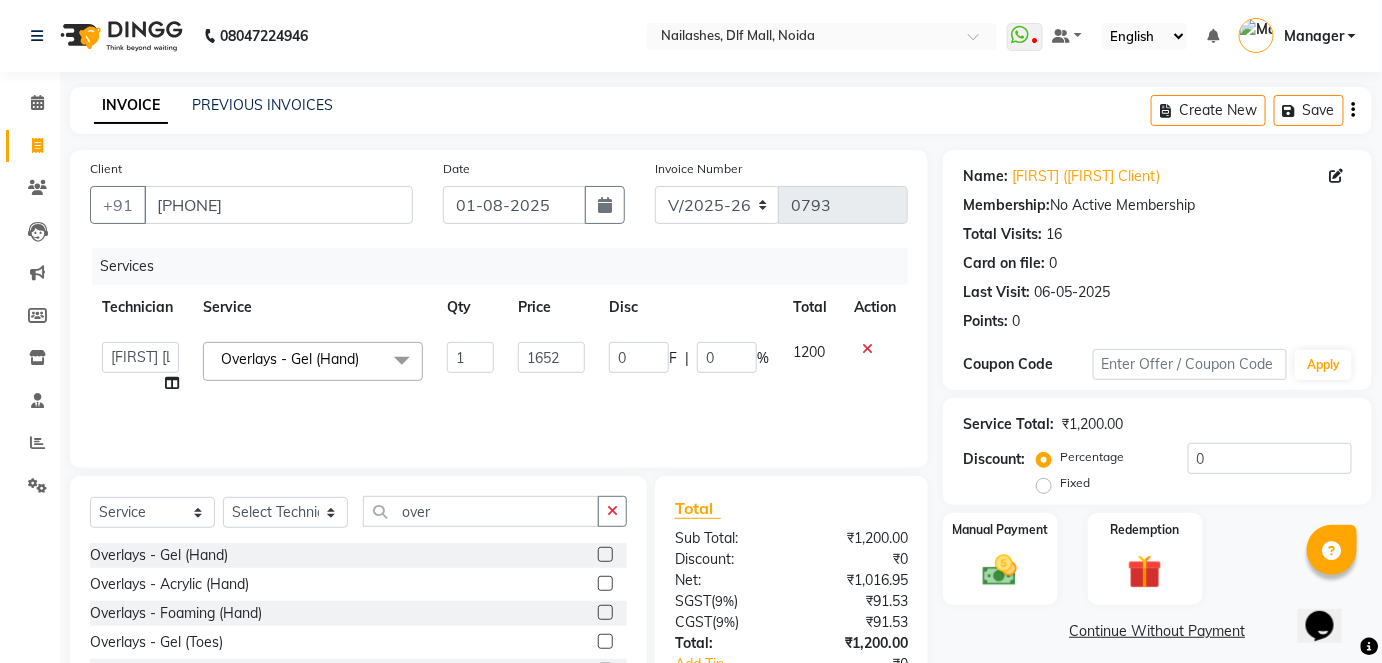 click on "Services Technician Service Qty Price Disc Total Action  [FIRST] [LAST]   [FIRST]   [TITLE]   [FIRST]    [FIRST]   [FIRST]   [FIRST]   [FIRST]  Overlays - Gel (Hand)  x Permanent Nail Paint - Solid Color (Hand) Permanent Nail Paint - French (Hand) Permanent Nail Paint - Solid Color (Toes) Permanent Nail Paint - French (Toes) Nail course Basic Nail Course Advance Restoration - Gel (Hand) Restoration - Tip Replacement (Hand) Restoration - Touch -up (Hand) Restoration - Gel Color Changes (Hand) Restoration - Removal of Extension (Hand) Restoration - Removal of Nail Paint (Hand) Restoration - Gel (Toes) Restoration - Tip Replacement (Toes) Restoration - Touch -up (Toes) Restoration - Gel Color Changes (Toes) Restoration - Removal of Extension (Toes) Restoration - Removal of Nail Paint (Toes) Eyelash Refil - Classic Eyelash Refil - Hybrid Eyelash Refil - Volume Eyelash Refil - Mega Volume Eyelash Refil - Lash Removal Manicure  - Classic Manicure  - Deluxe Manicure  - Premium Pedicure - Classic Pedicure - Deluxe 1 1652 0 F" 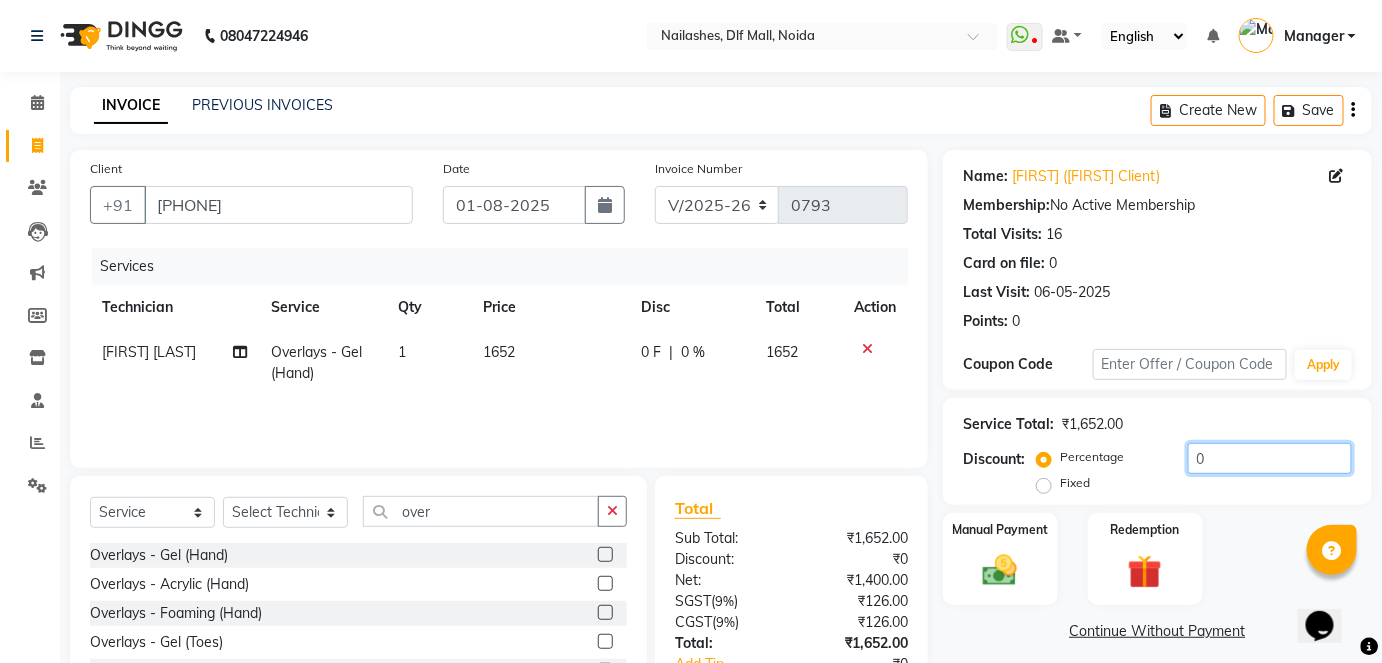 click on "0" 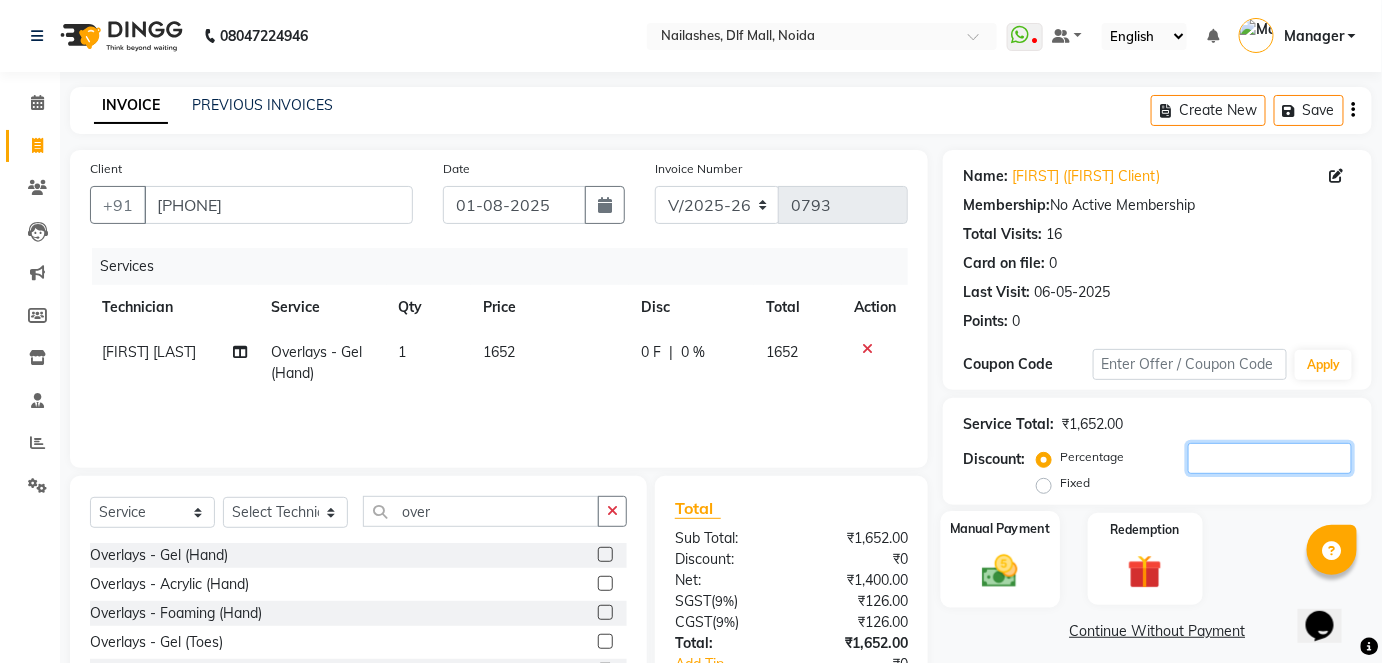 type 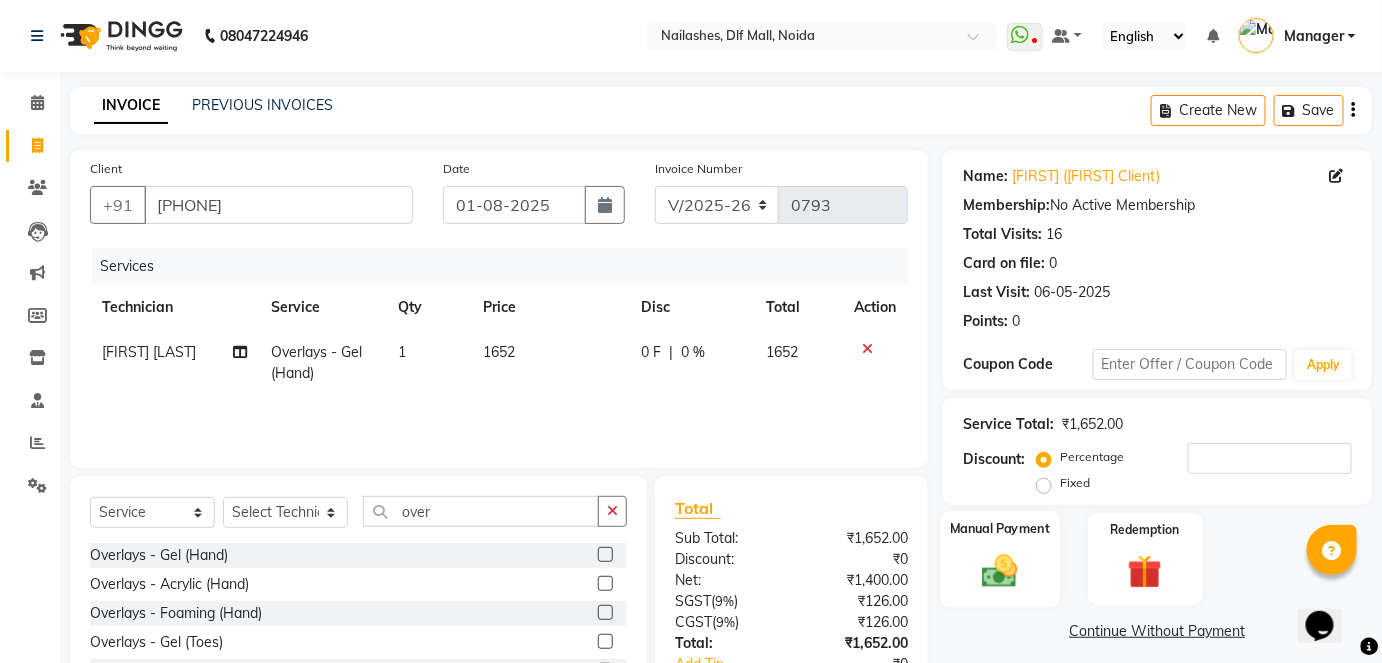 click 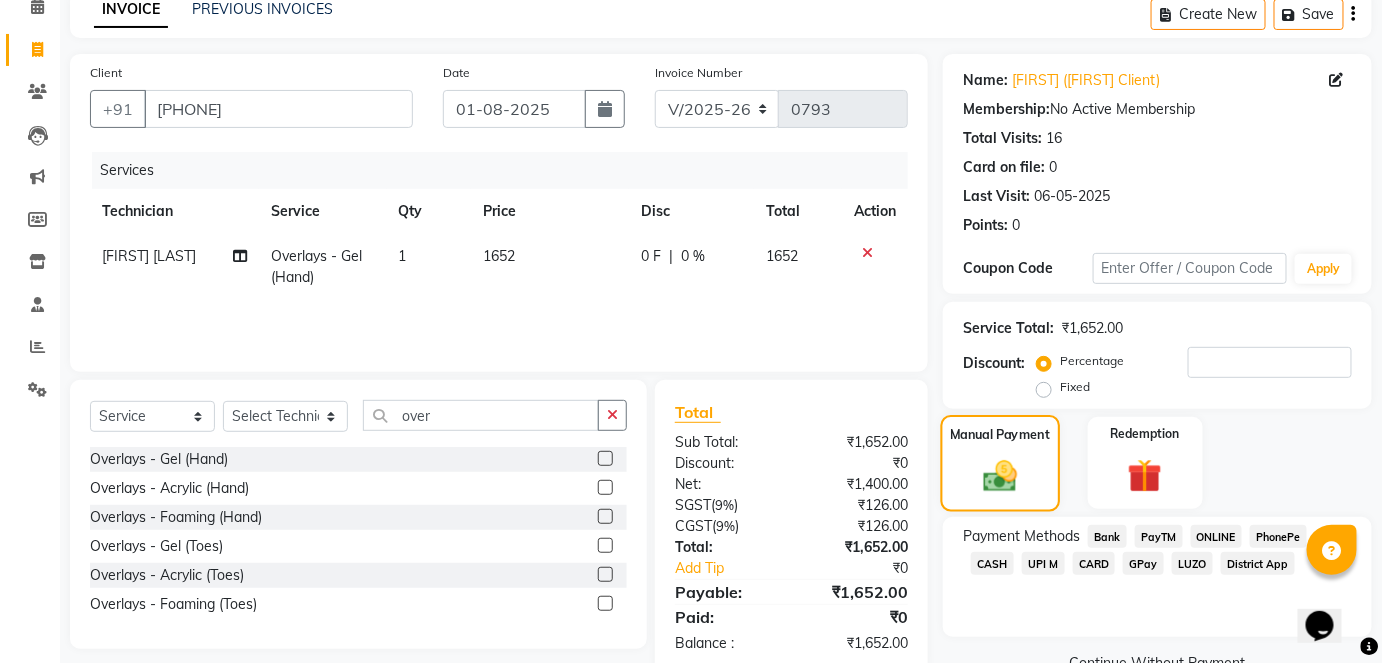 scroll, scrollTop: 140, scrollLeft: 0, axis: vertical 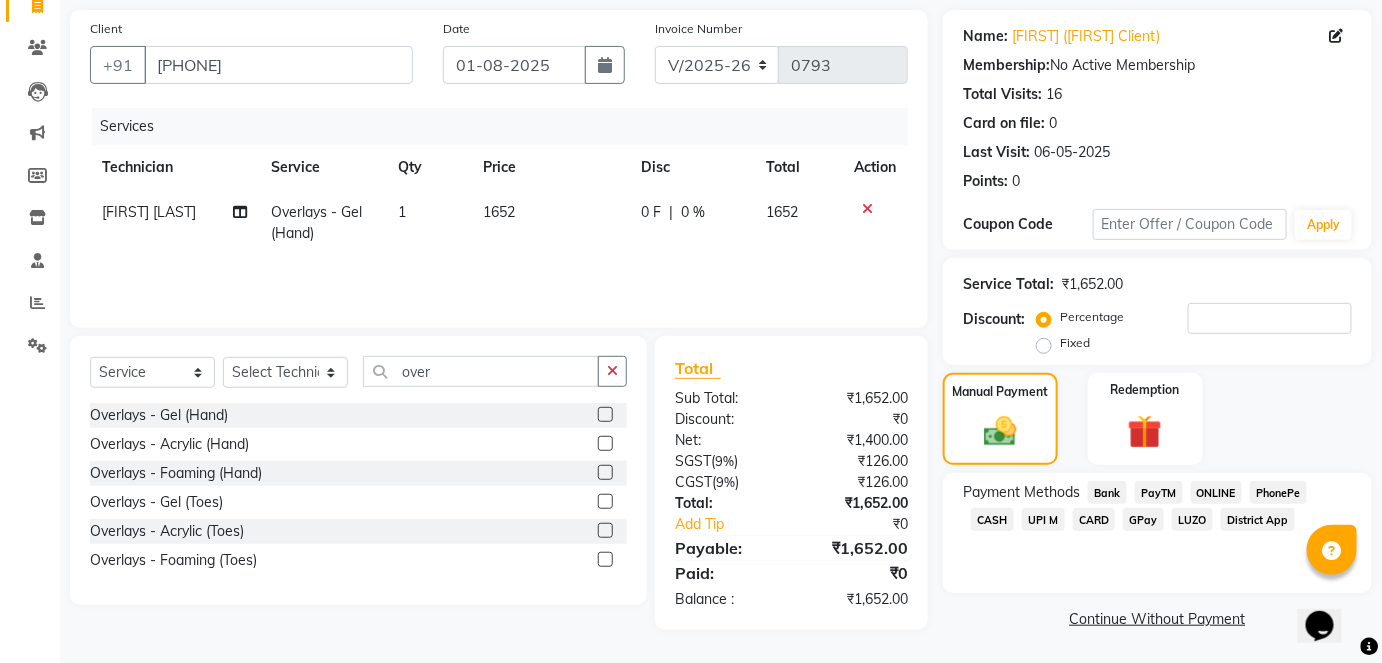 click on "ONLINE" 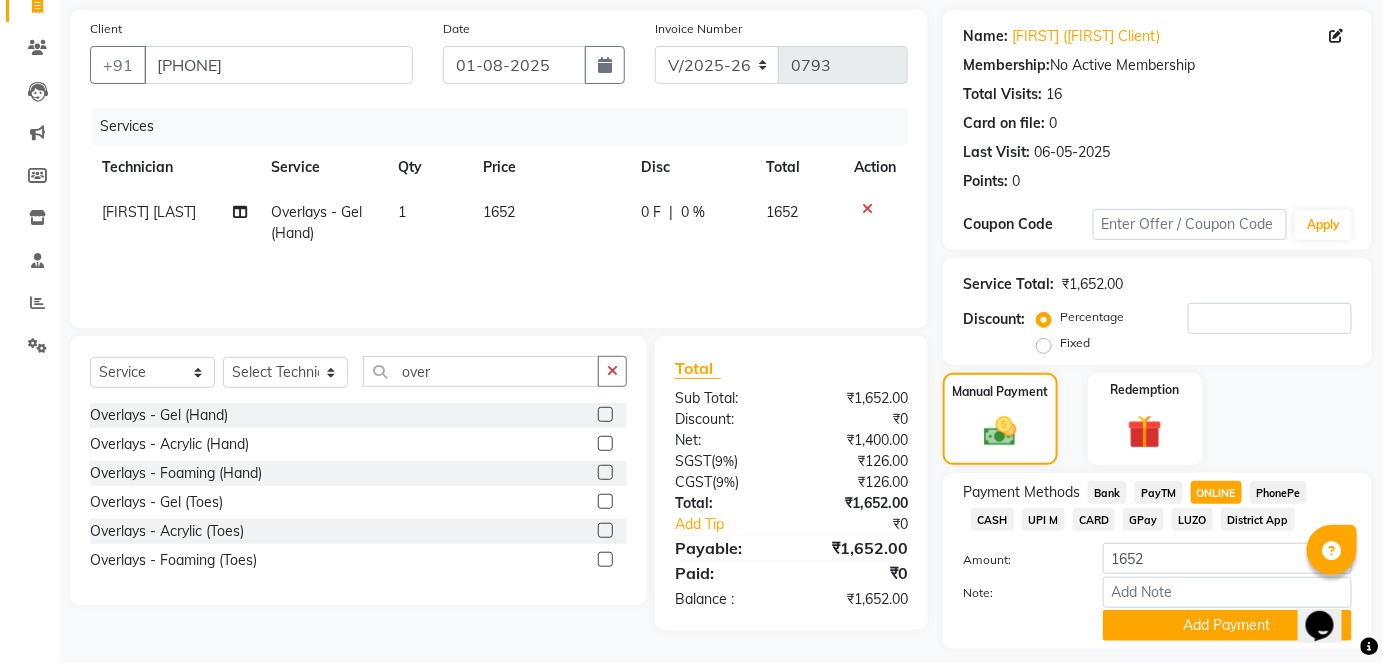 click on "1652" 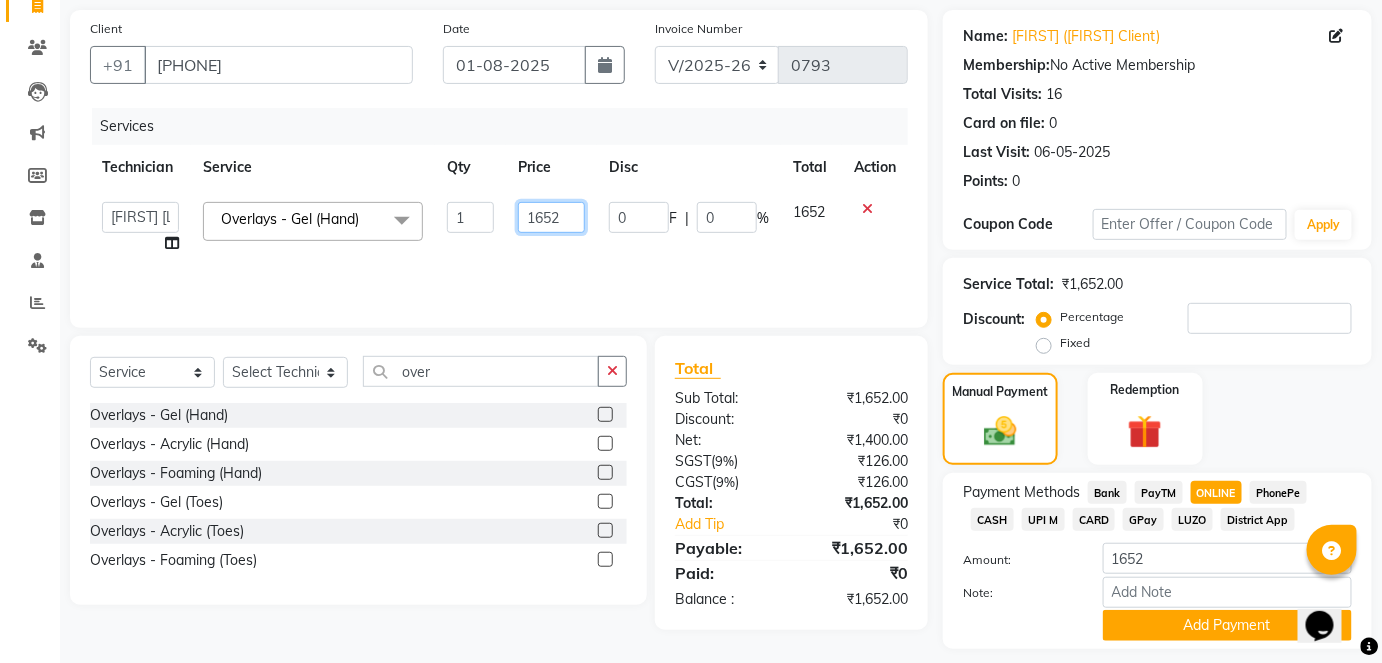 click on "1652" 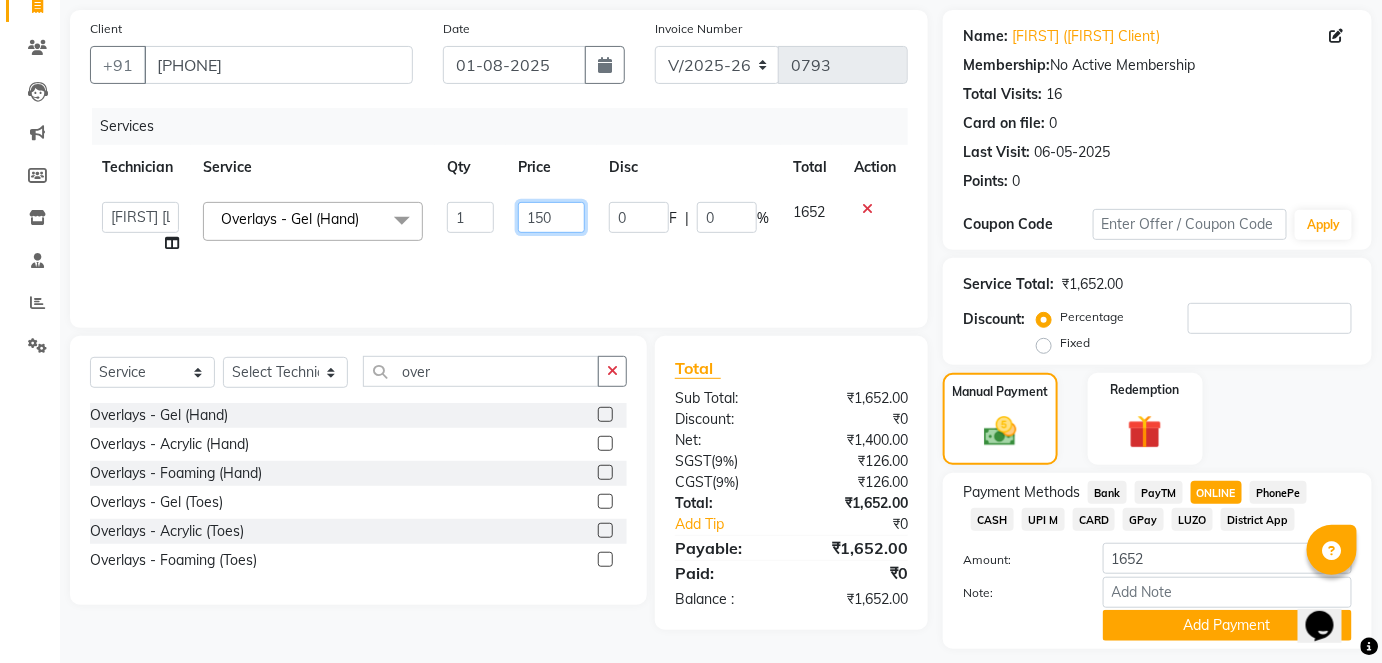 type on "1500" 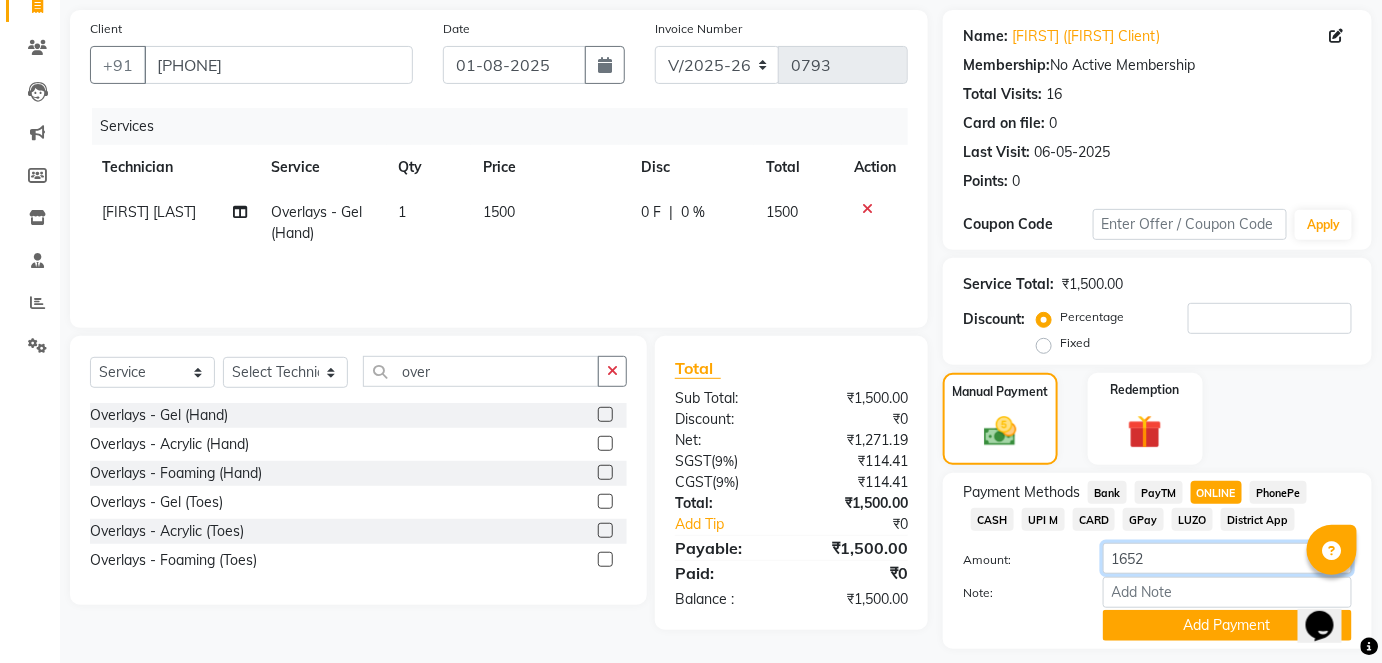 click on "1652" 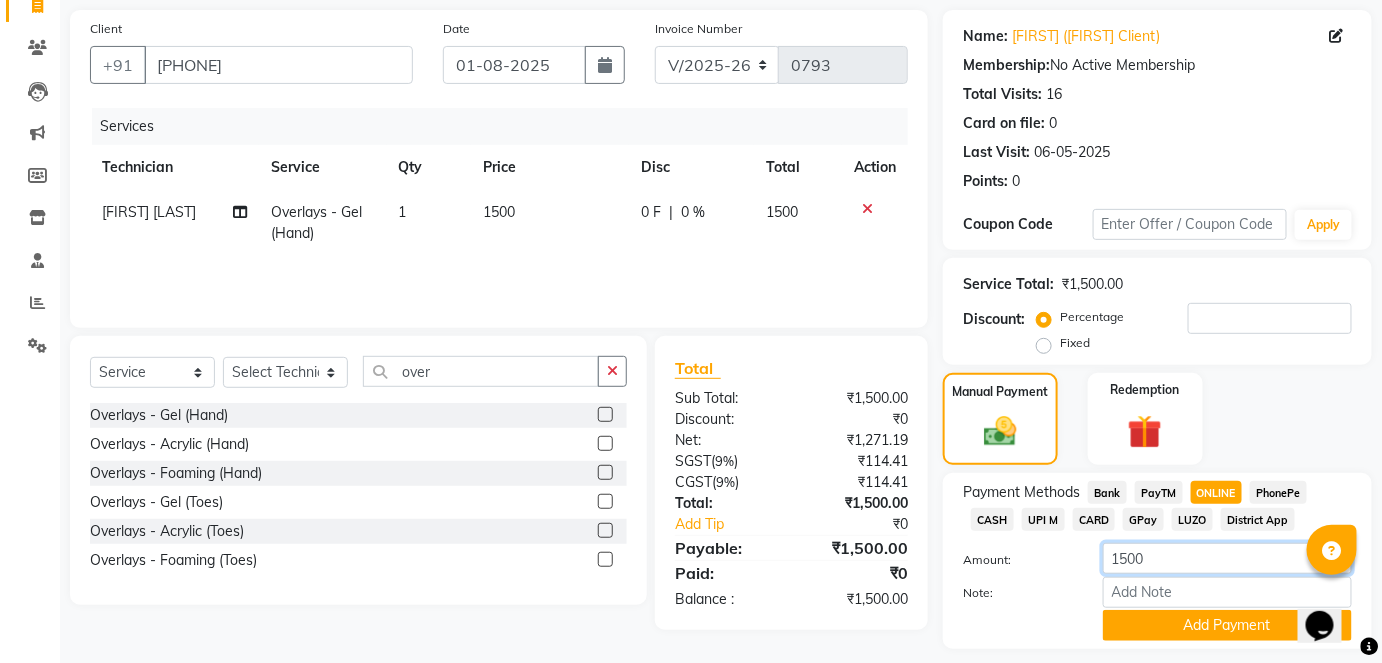 type on "1500" 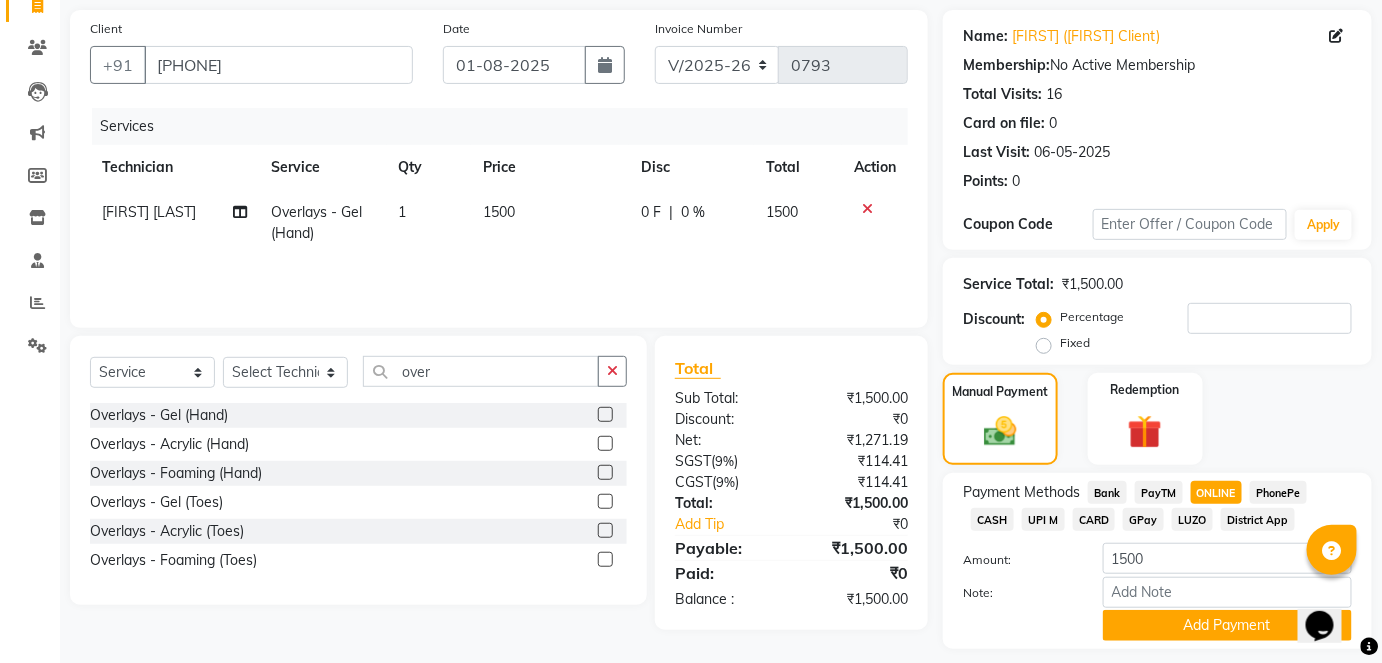 click on "CASH" 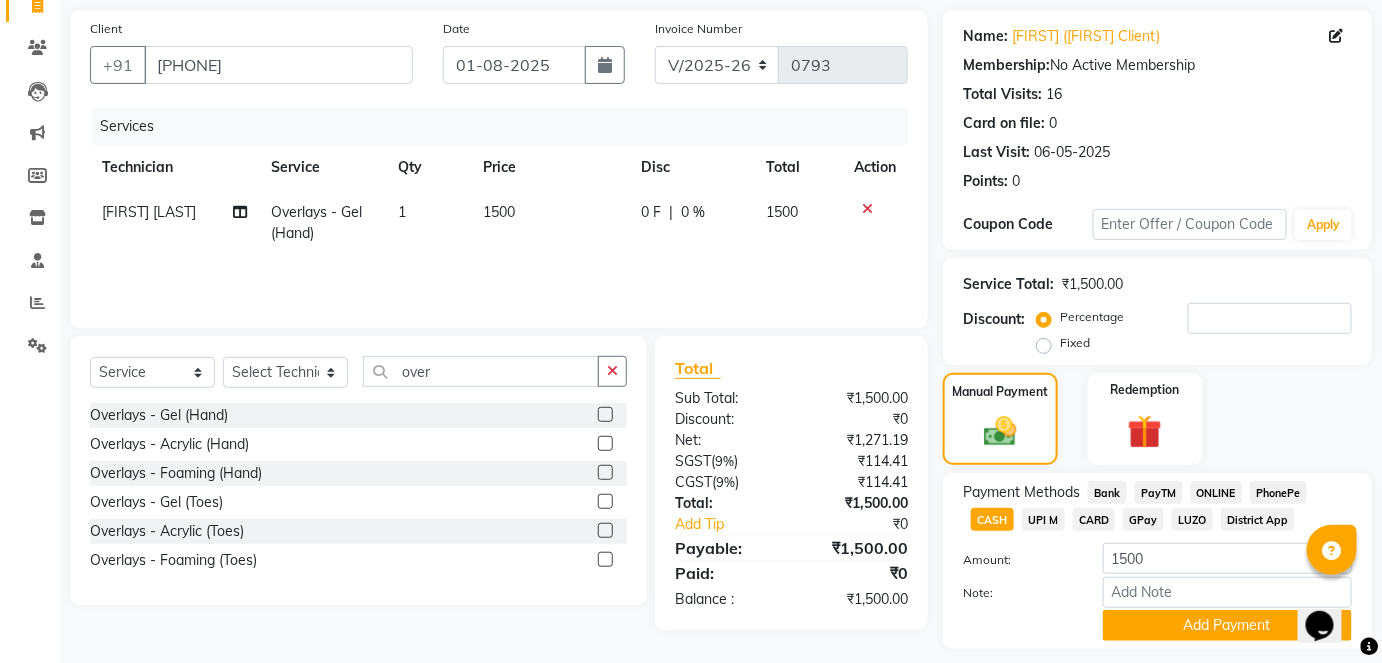 scroll, scrollTop: 196, scrollLeft: 0, axis: vertical 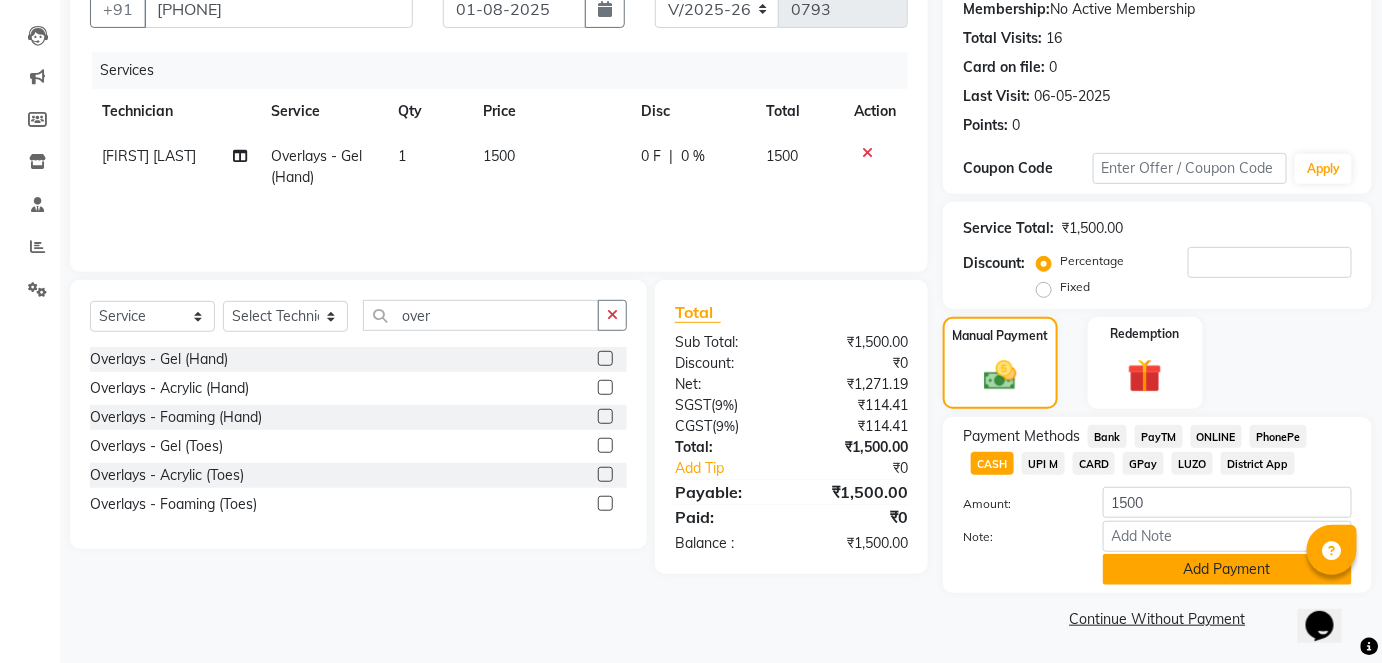 click on "Add Payment" 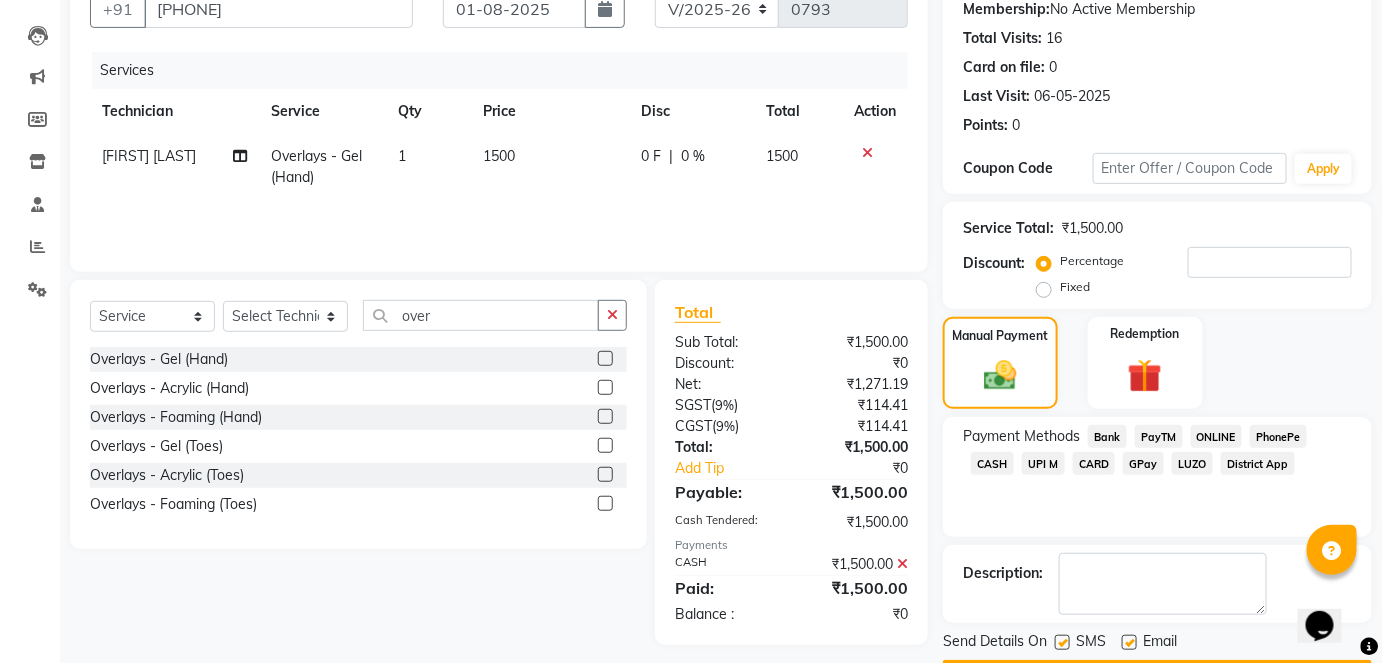 scroll, scrollTop: 252, scrollLeft: 0, axis: vertical 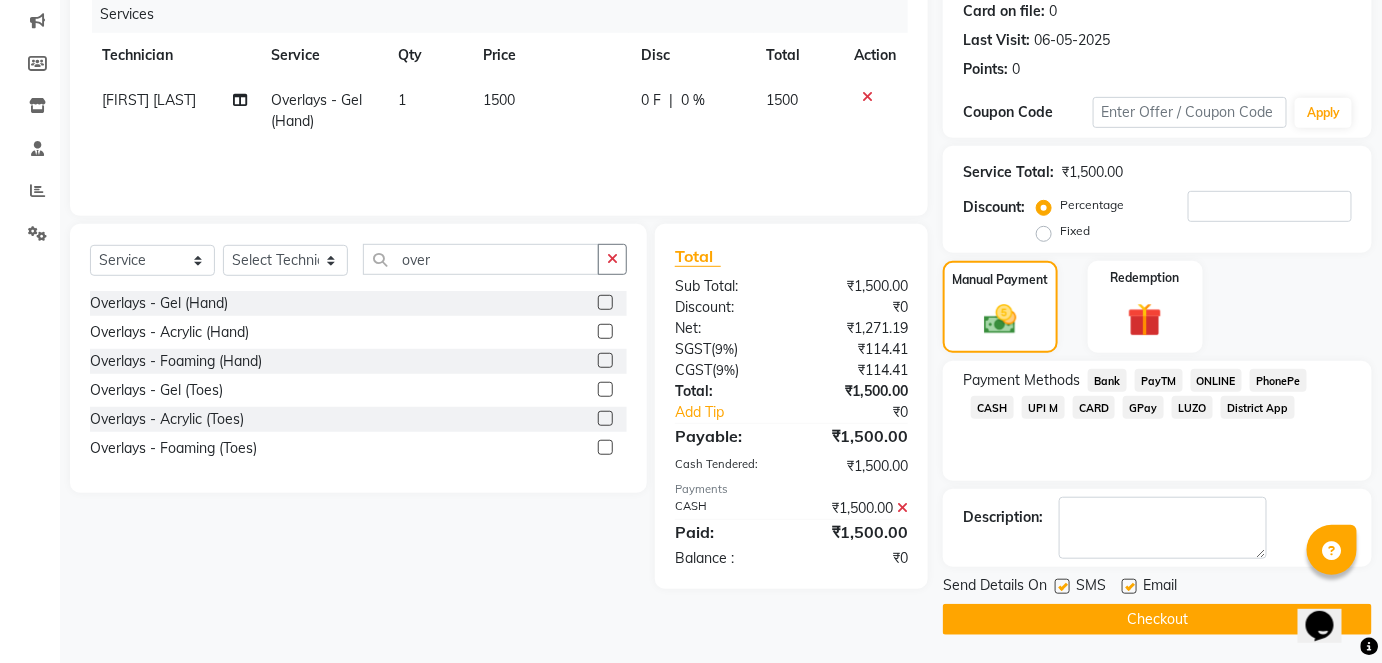 click on "Checkout" 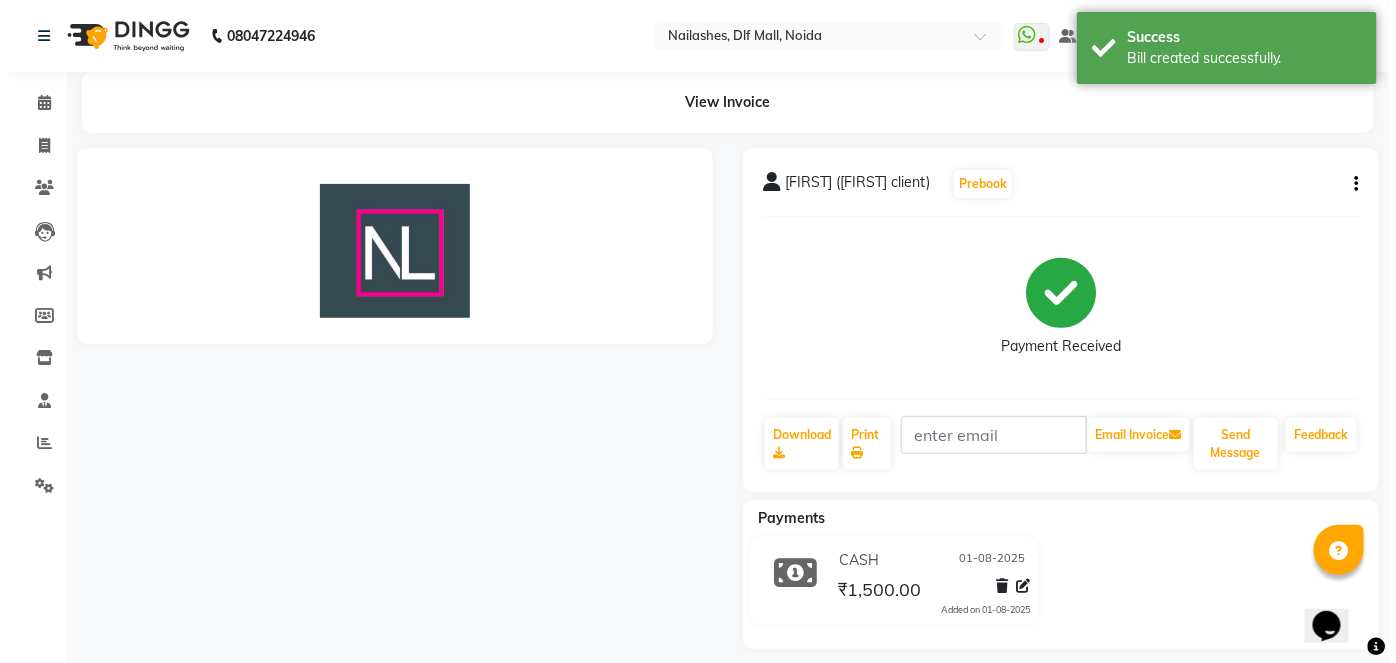 scroll, scrollTop: 0, scrollLeft: 0, axis: both 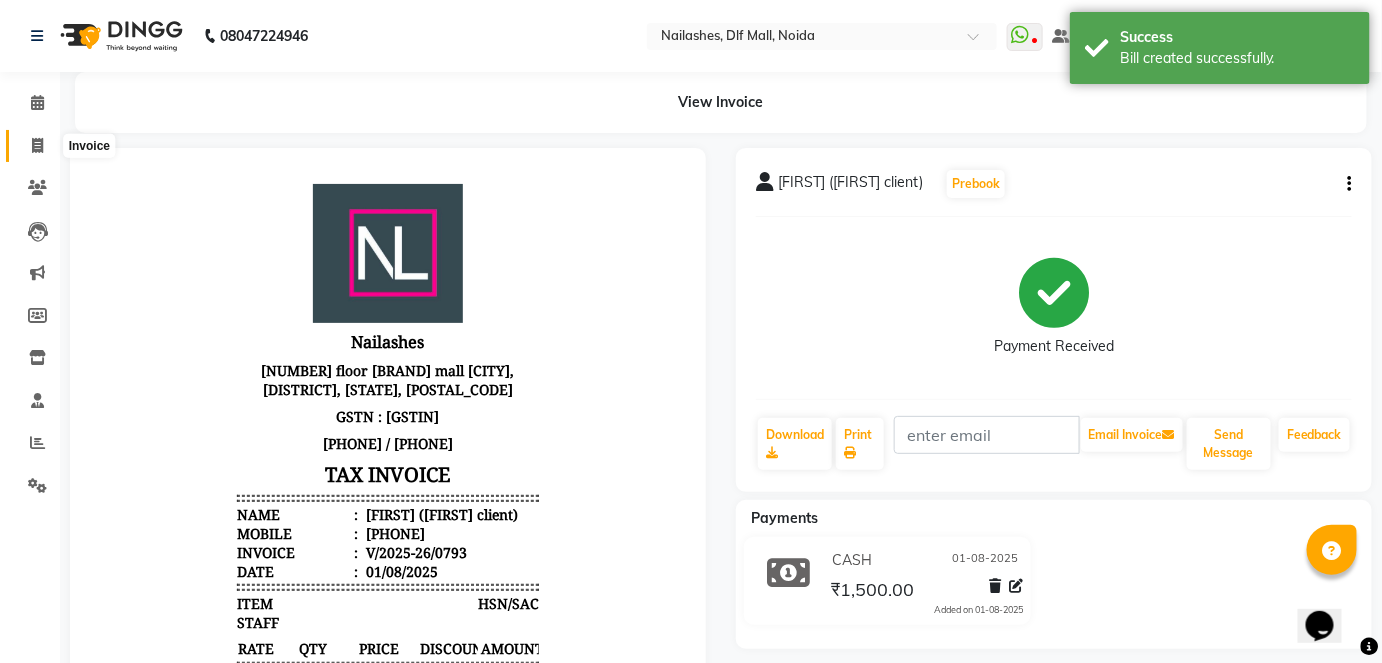 click 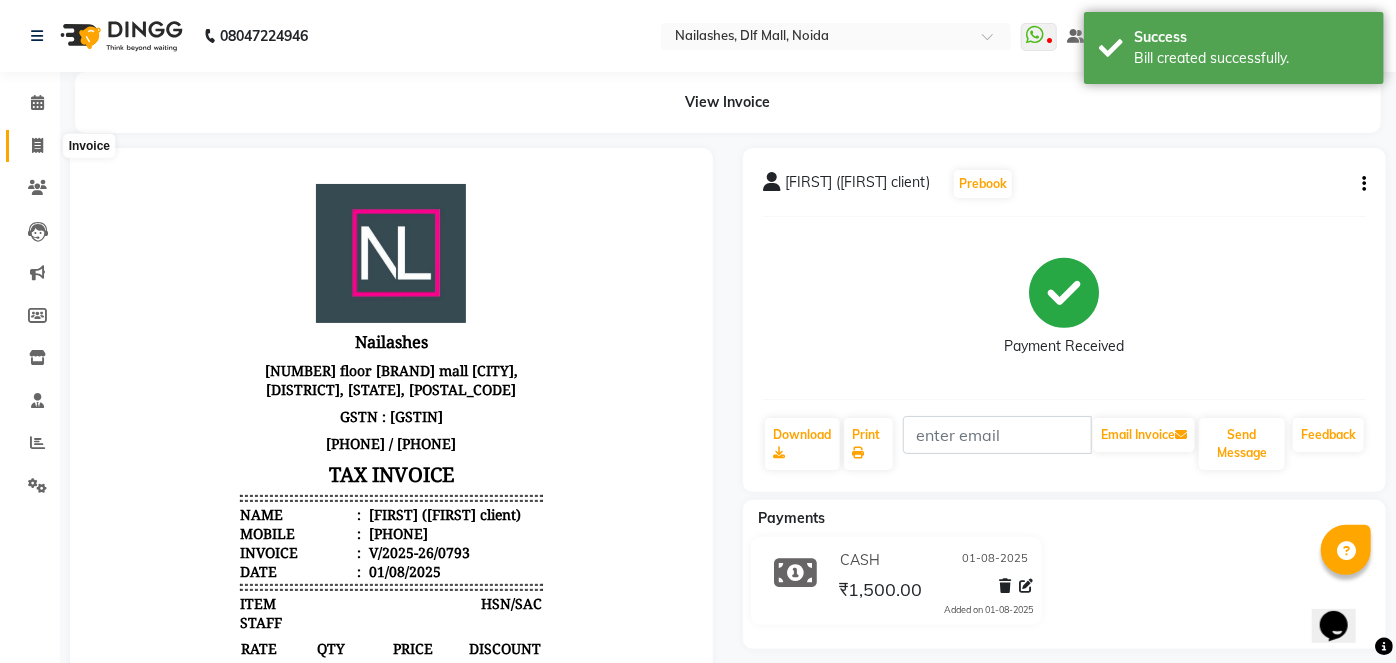 select on "5188" 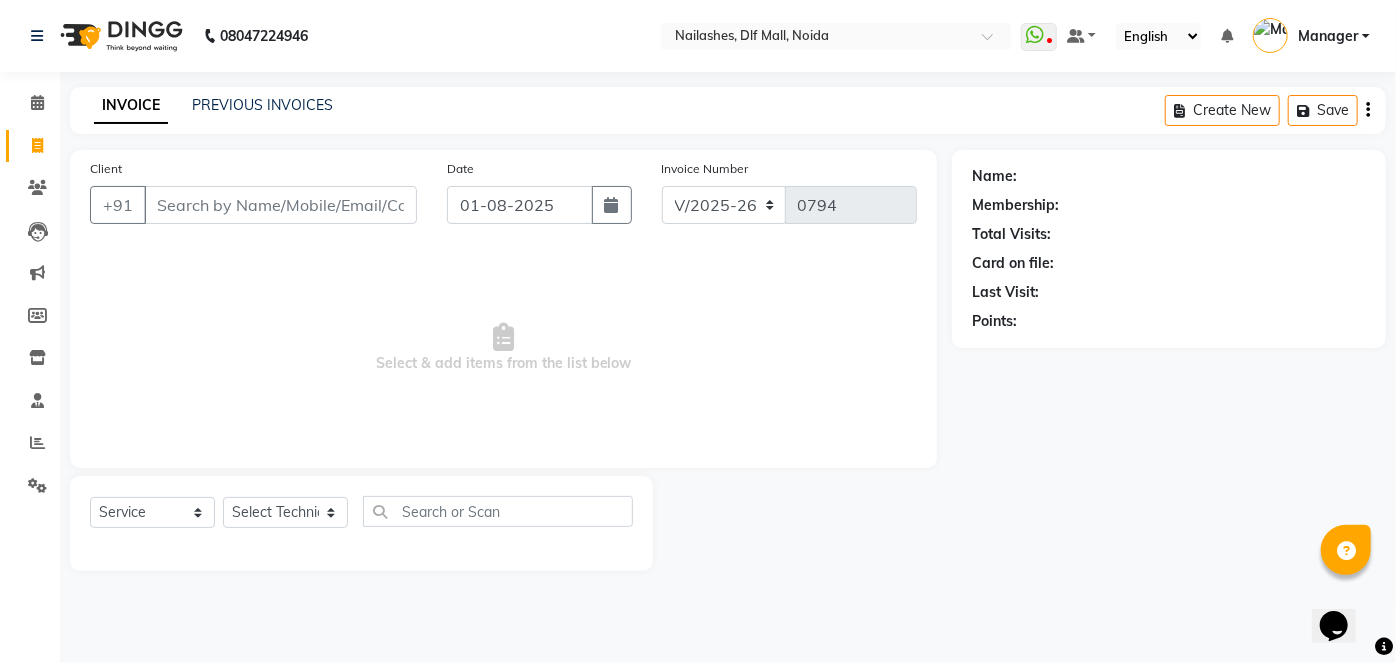 click on "PREVIOUS INVOICES" 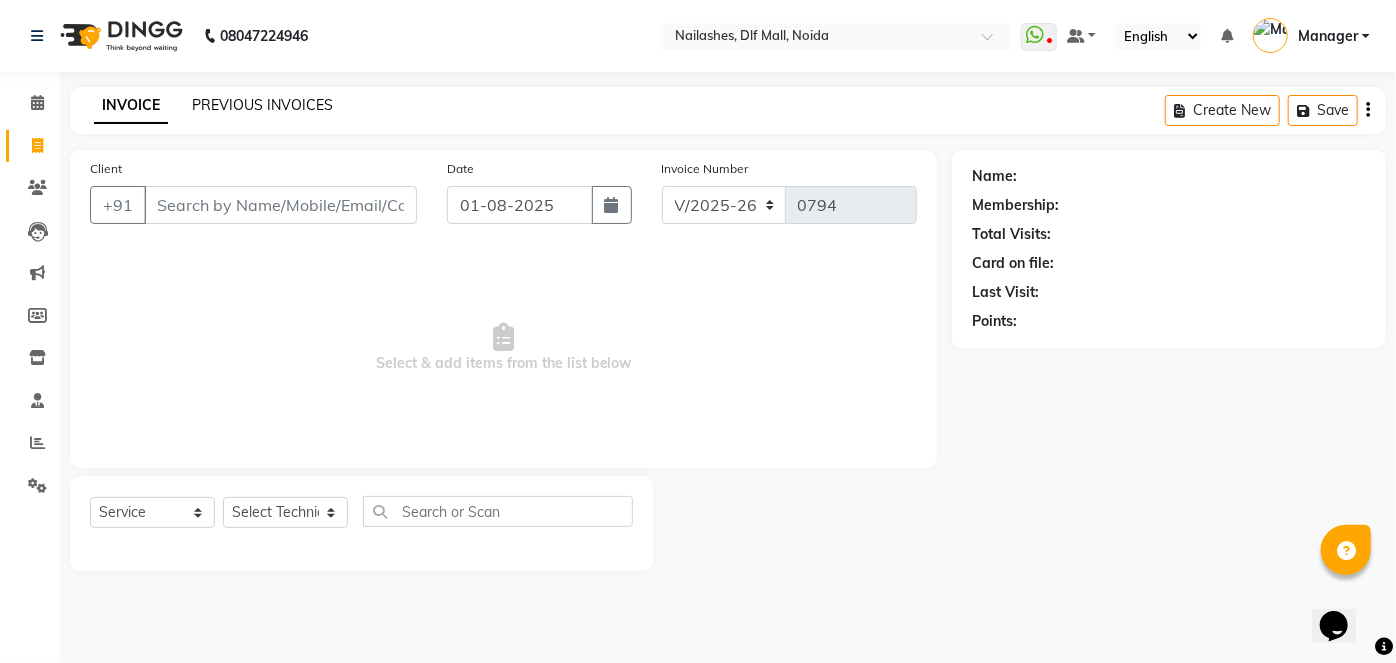 click on "PREVIOUS INVOICES" 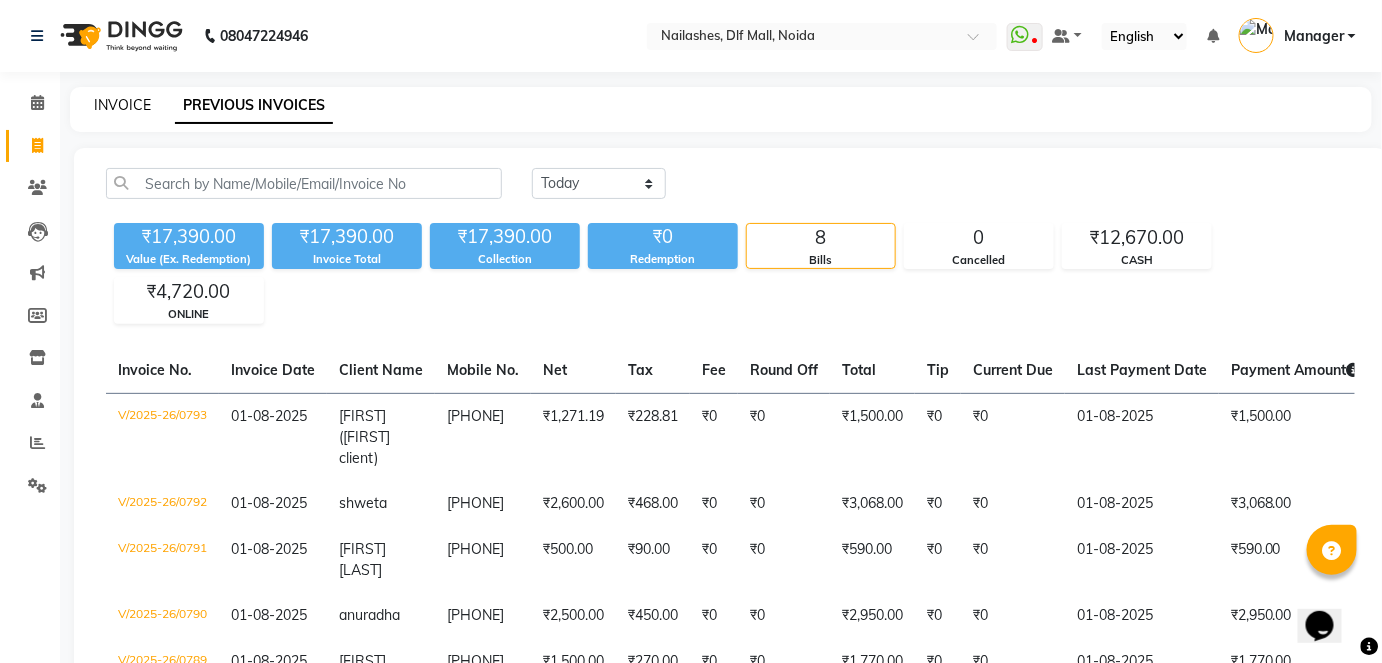 click on "INVOICE" 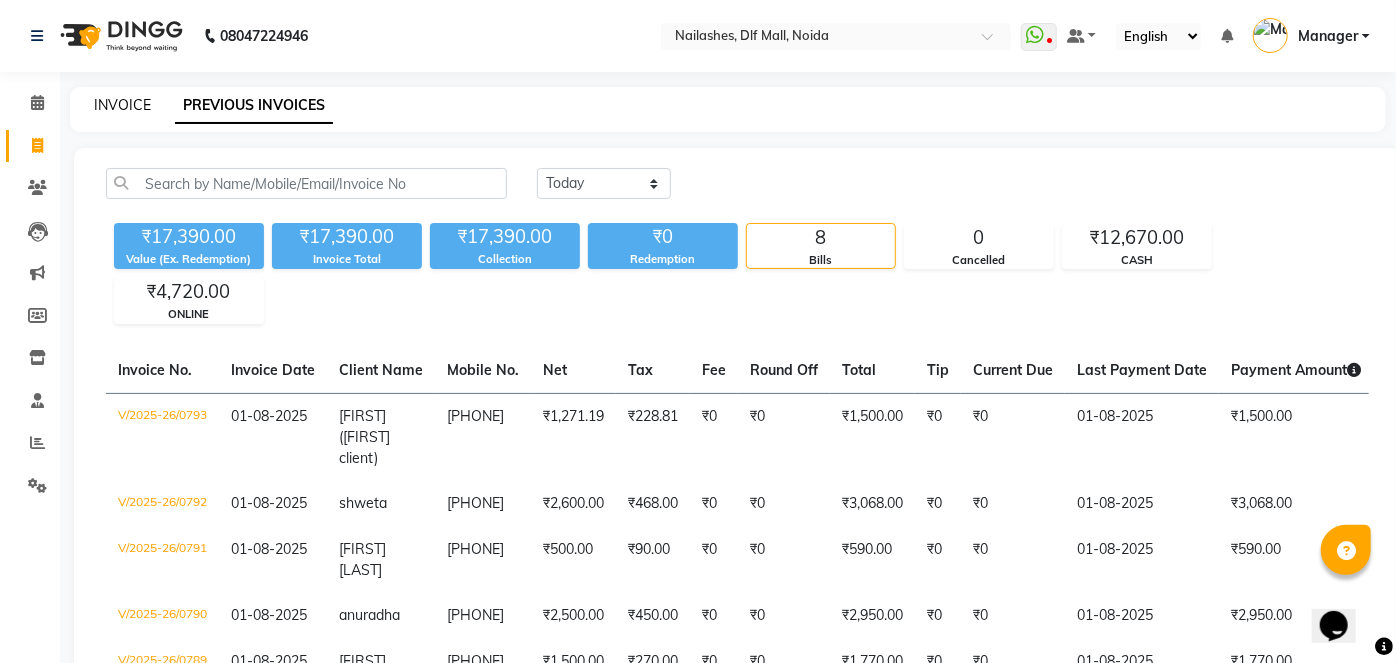 select on "5188" 